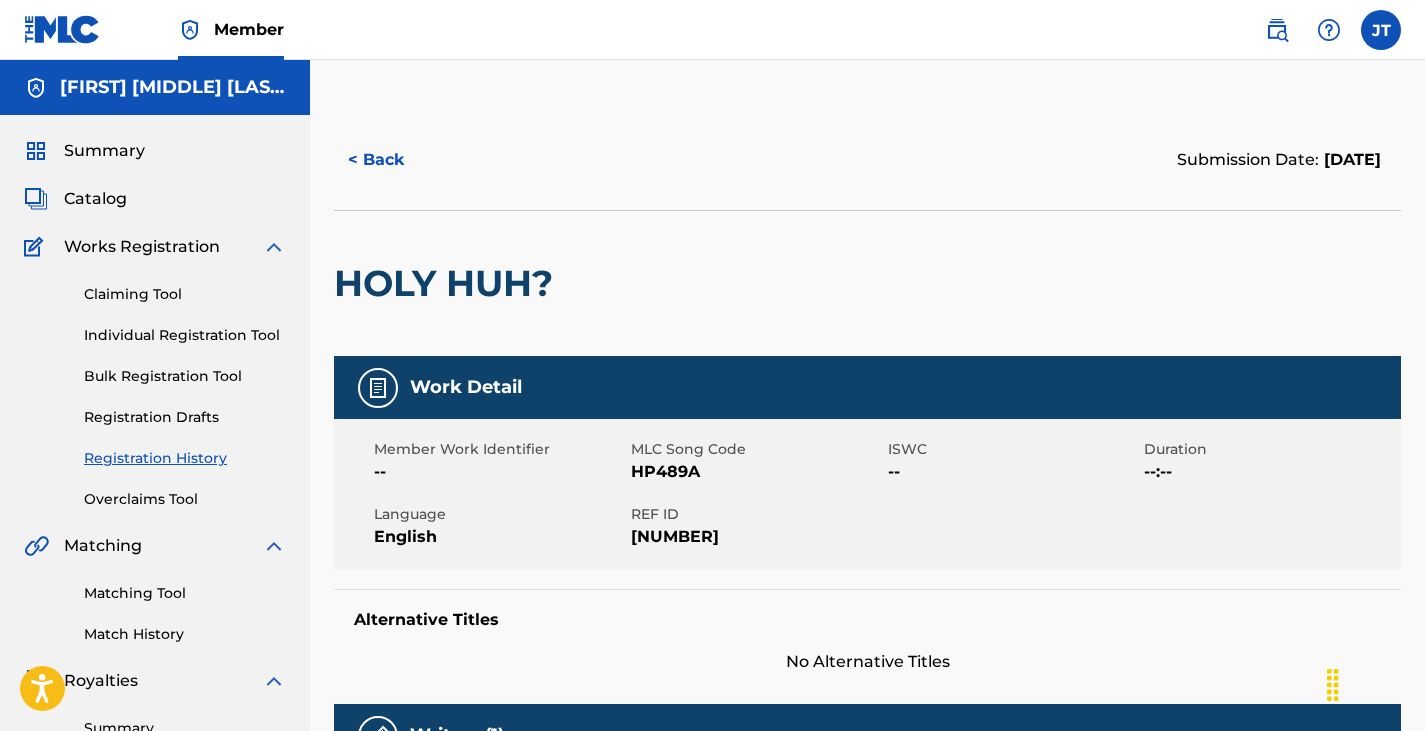 scroll, scrollTop: 0, scrollLeft: 0, axis: both 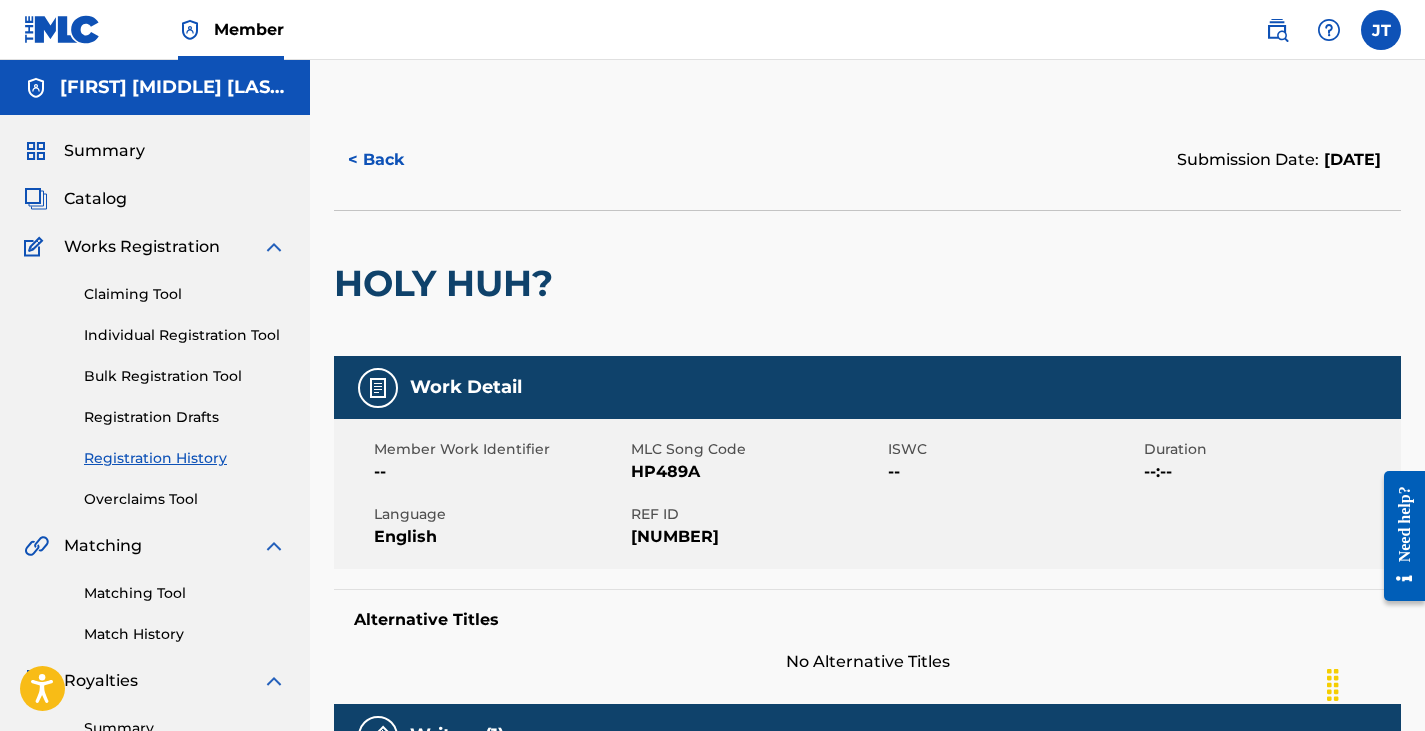 click on "< Back" at bounding box center (394, 160) 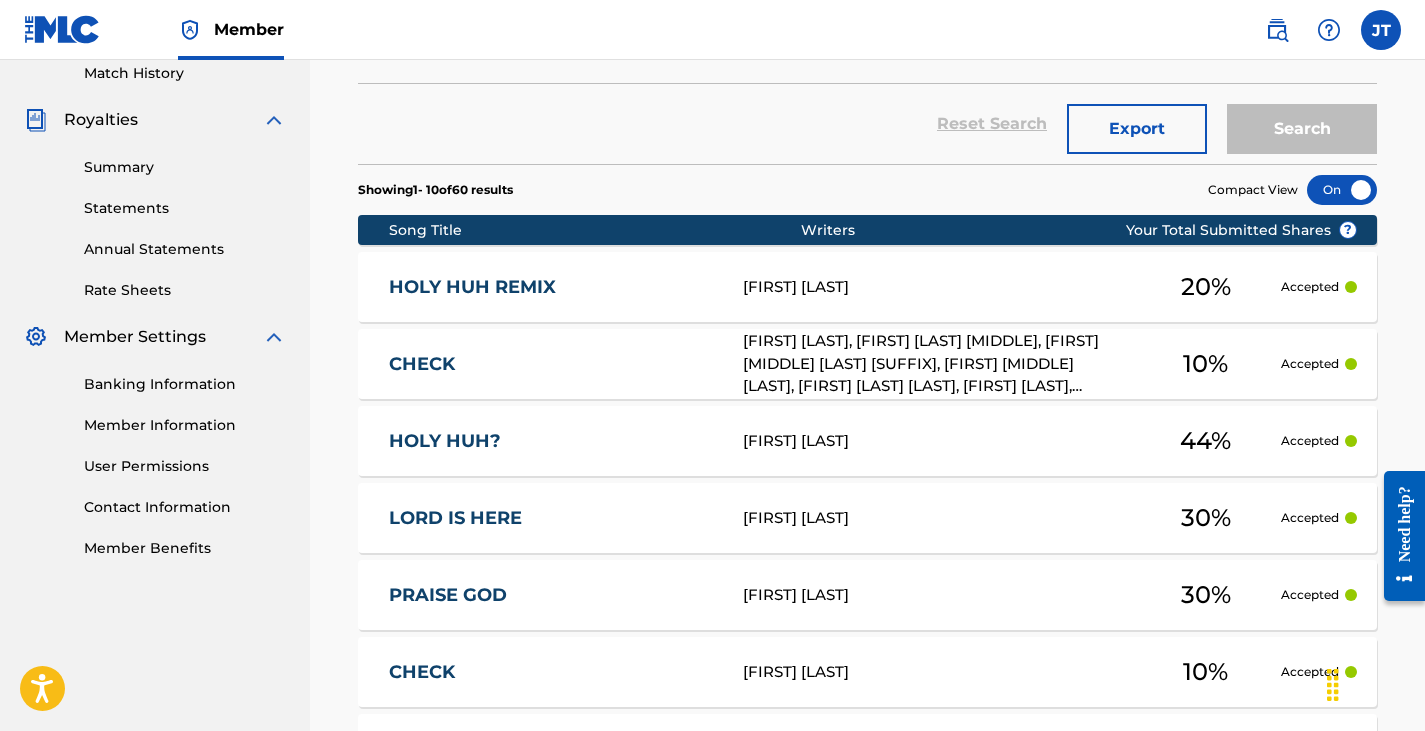 scroll, scrollTop: 564, scrollLeft: 0, axis: vertical 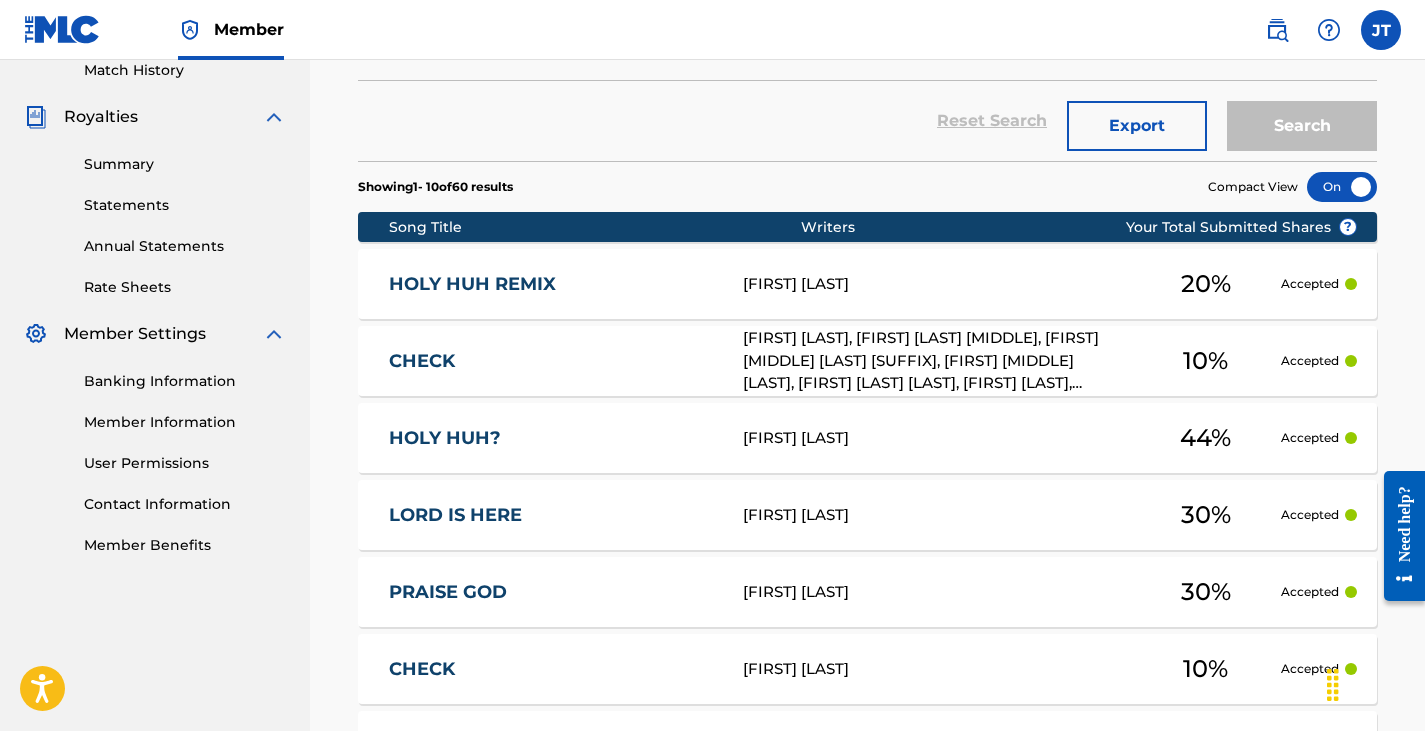 click on "[FIRST] [LAST], [FIRST] [LAST] [MIDDLE], [FIRST] [MIDDLE] [LAST] [SUFFIX], [FIRST] [MIDDLE] [LAST], [FIRST] [LAST] [LAST], [FIRST] [LAST], [FIRST] [LAST]" at bounding box center (936, 361) 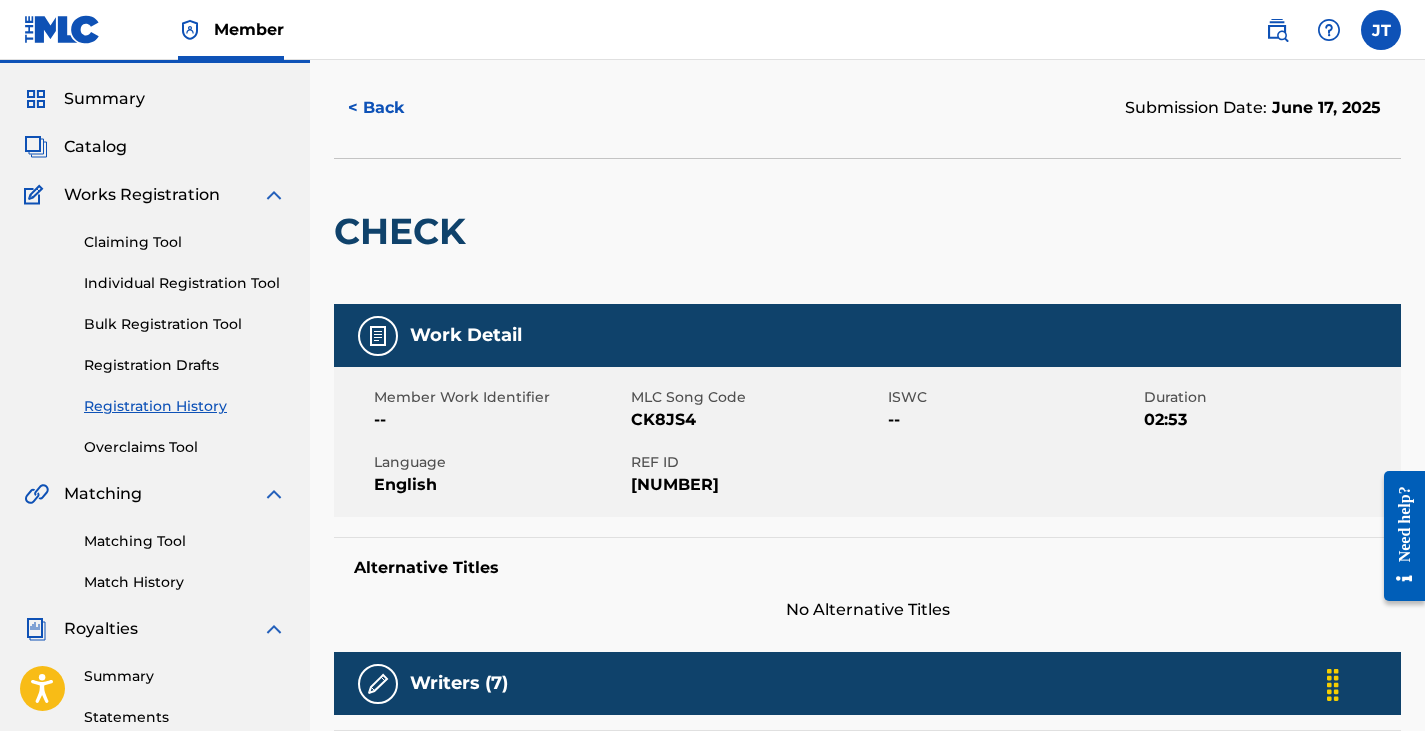 scroll, scrollTop: 0, scrollLeft: 0, axis: both 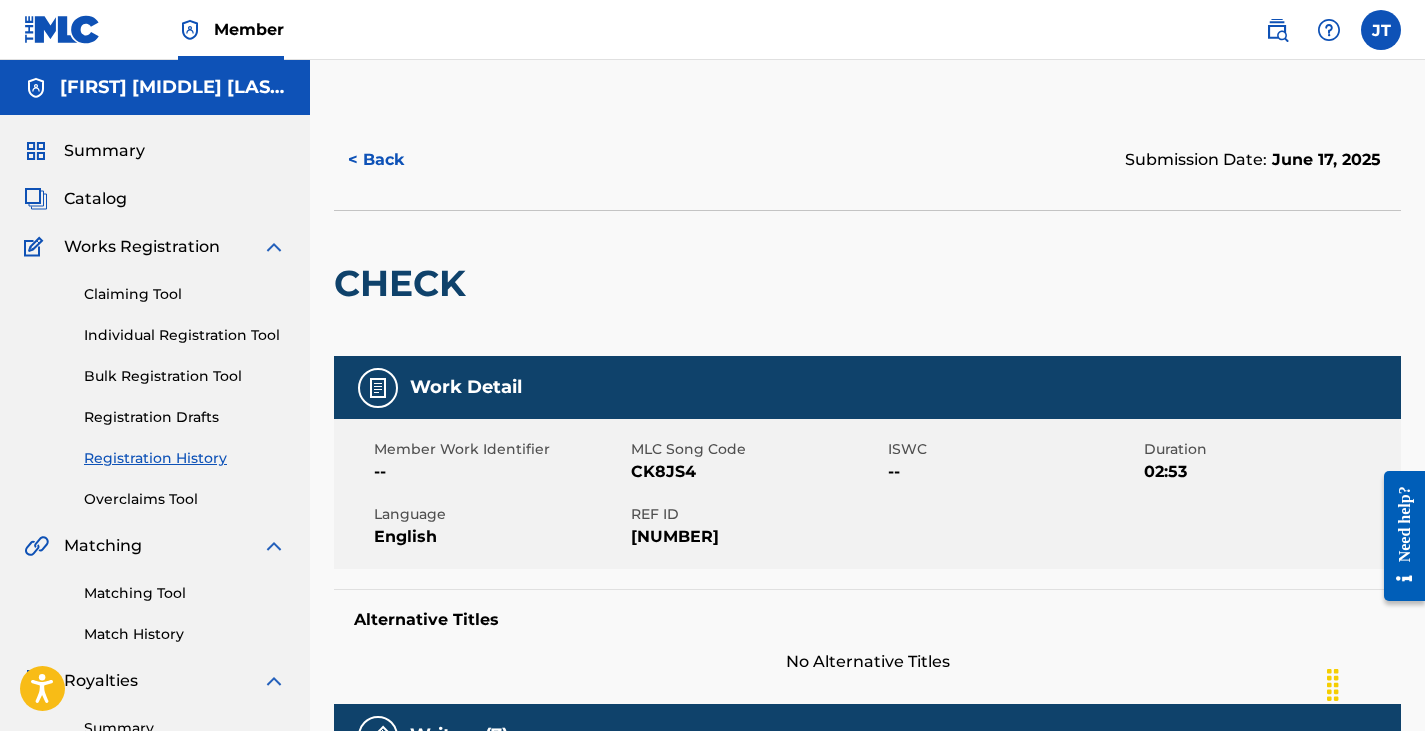click on "< Back" at bounding box center (394, 160) 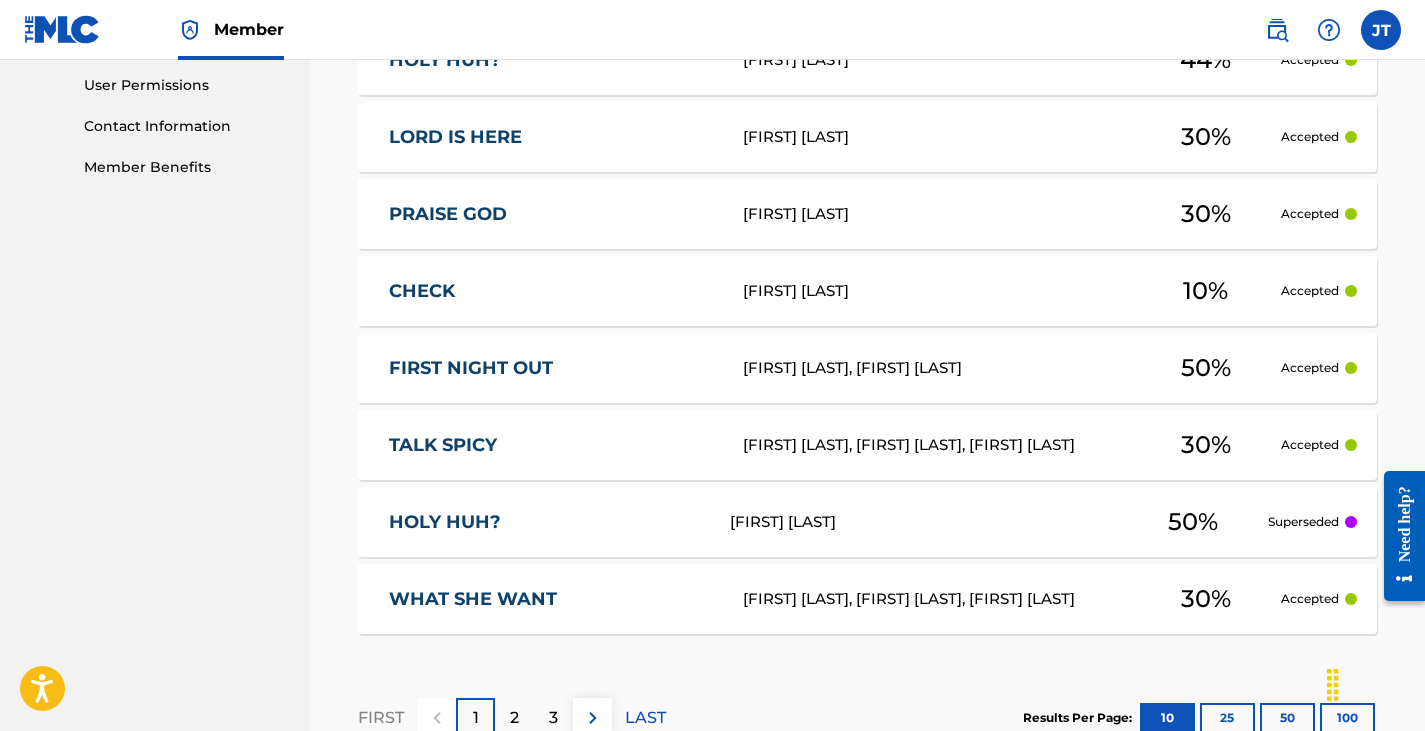 scroll, scrollTop: 950, scrollLeft: 0, axis: vertical 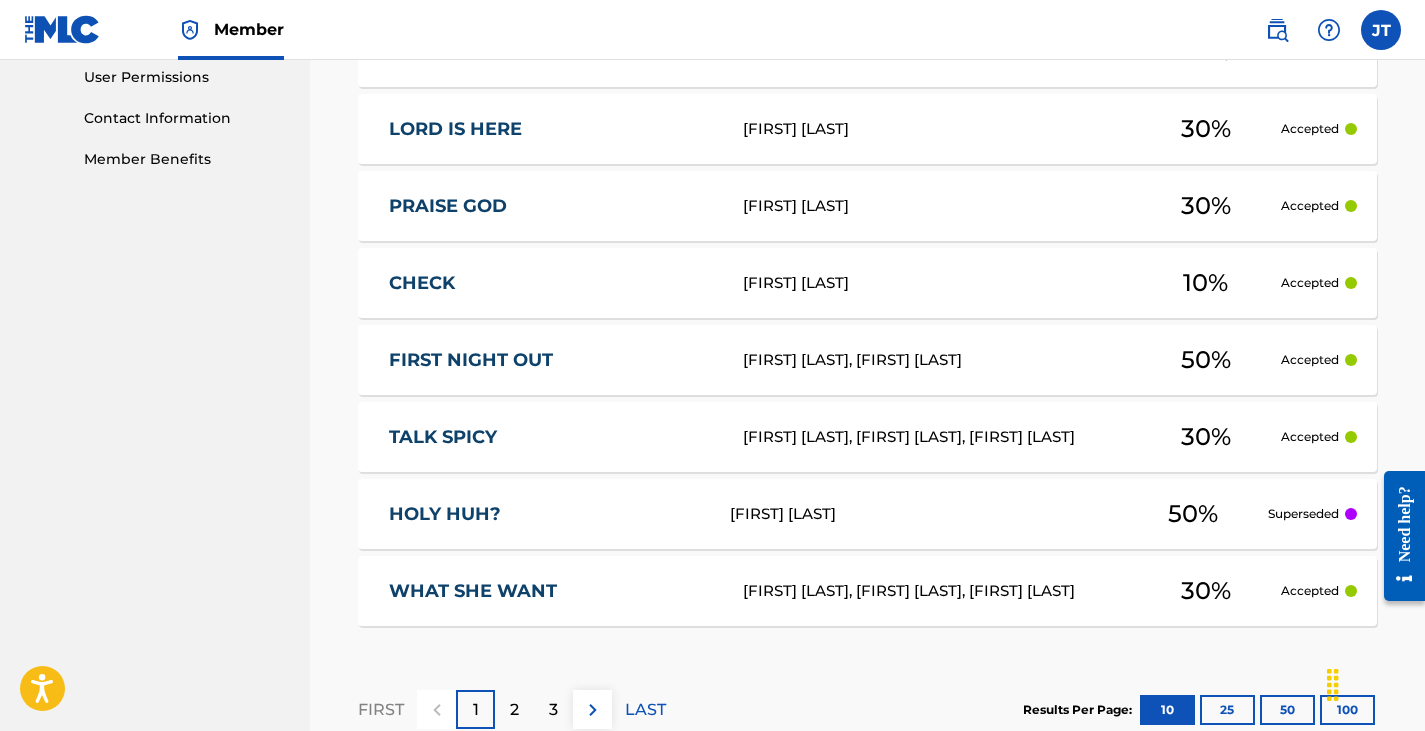 click on "WHAT SHE WANT [FIRST] [LAST], [FIRST] [LAST], [FIRST] [LAST] 30 % Accepted" at bounding box center (867, 591) 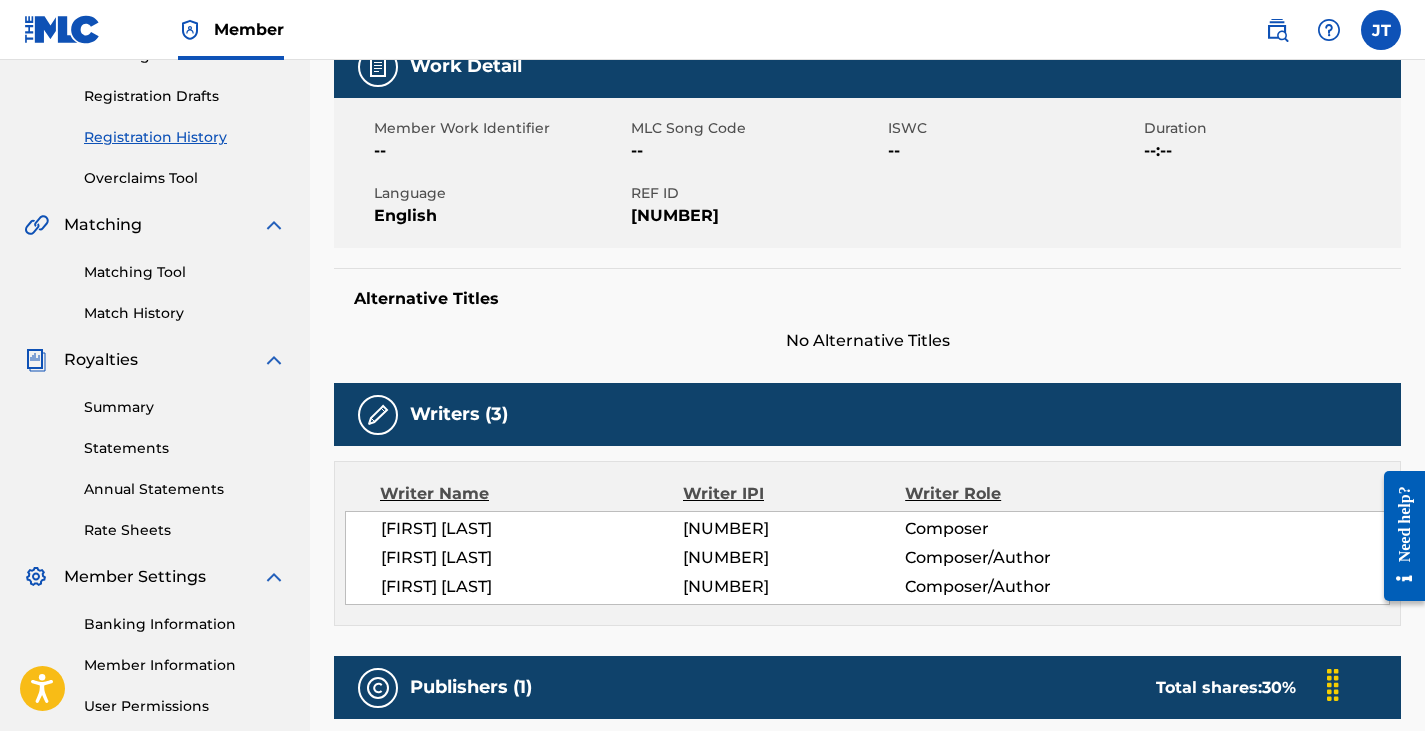 scroll, scrollTop: 0, scrollLeft: 0, axis: both 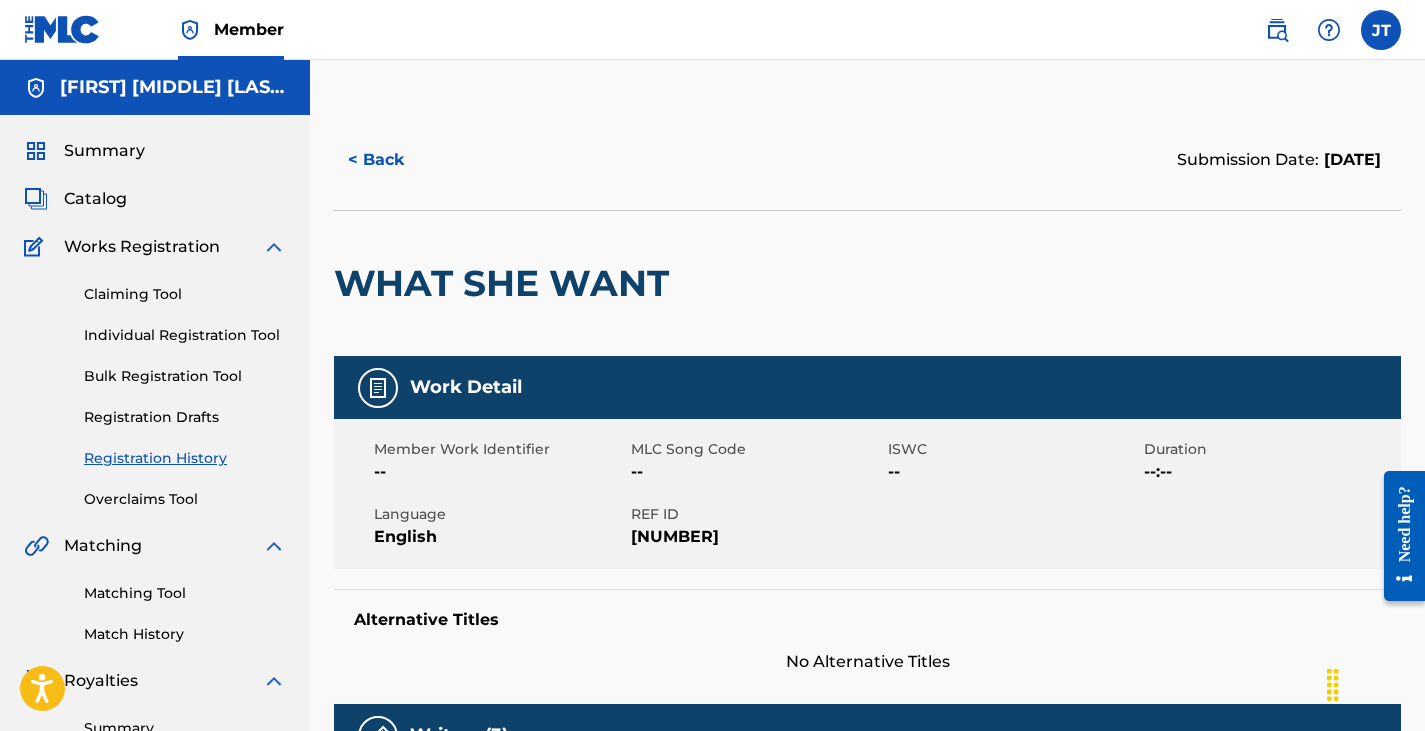 click on "< Back" at bounding box center [394, 160] 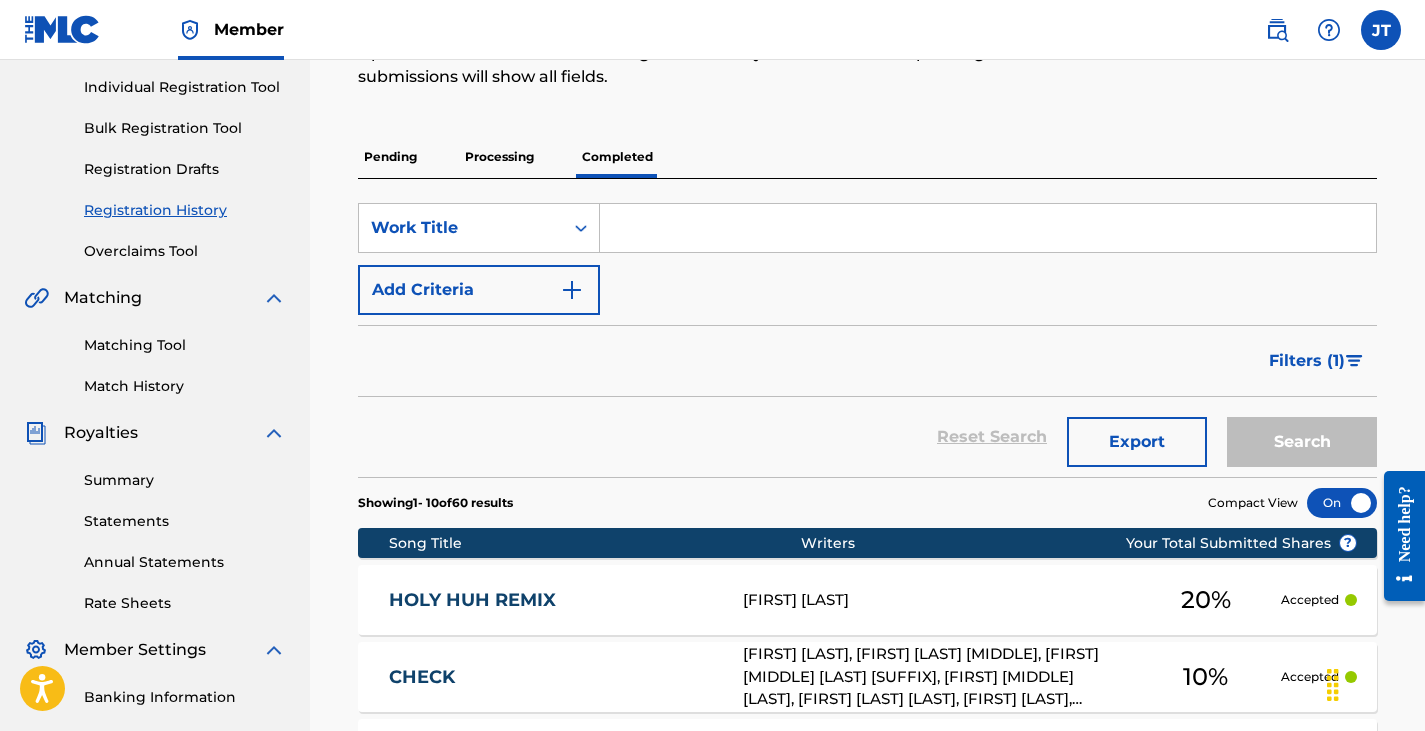 scroll, scrollTop: 230, scrollLeft: 0, axis: vertical 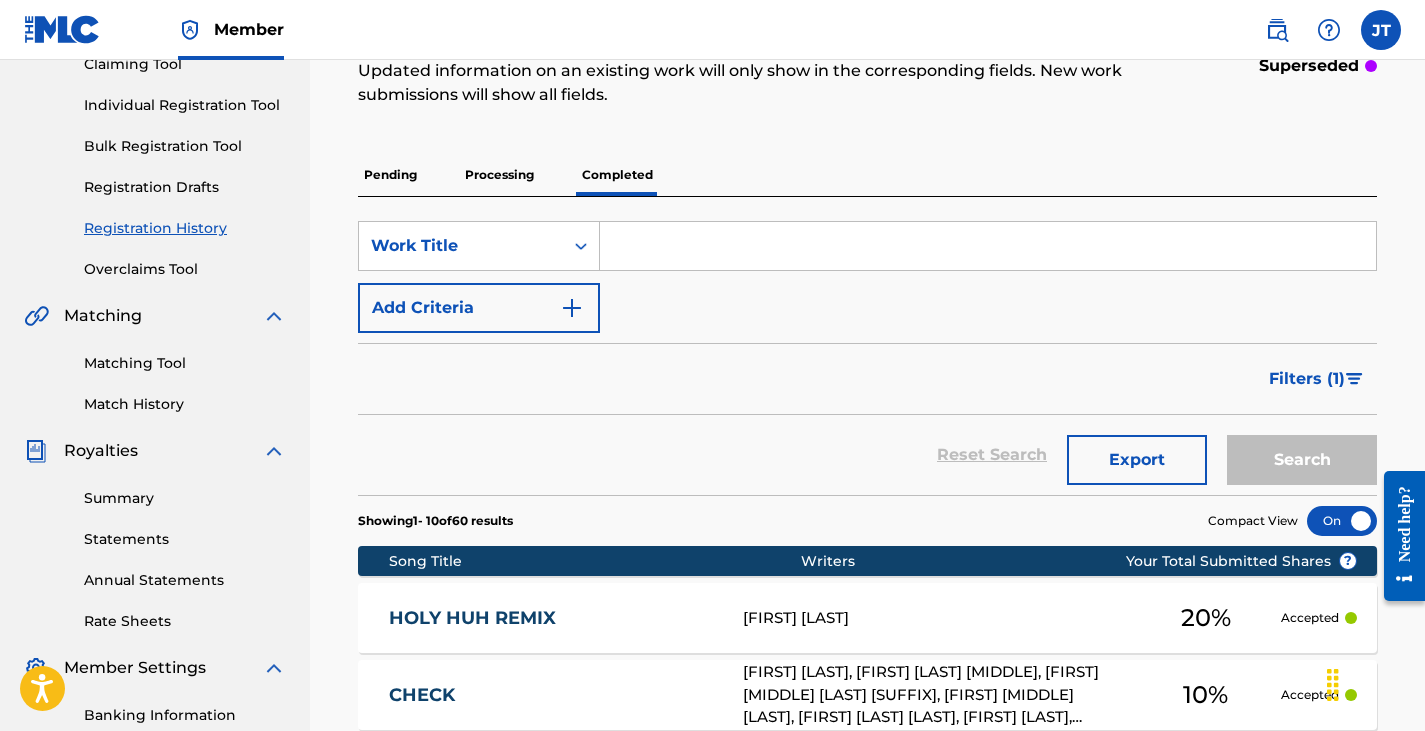 click on "Matching Tool" at bounding box center [185, 363] 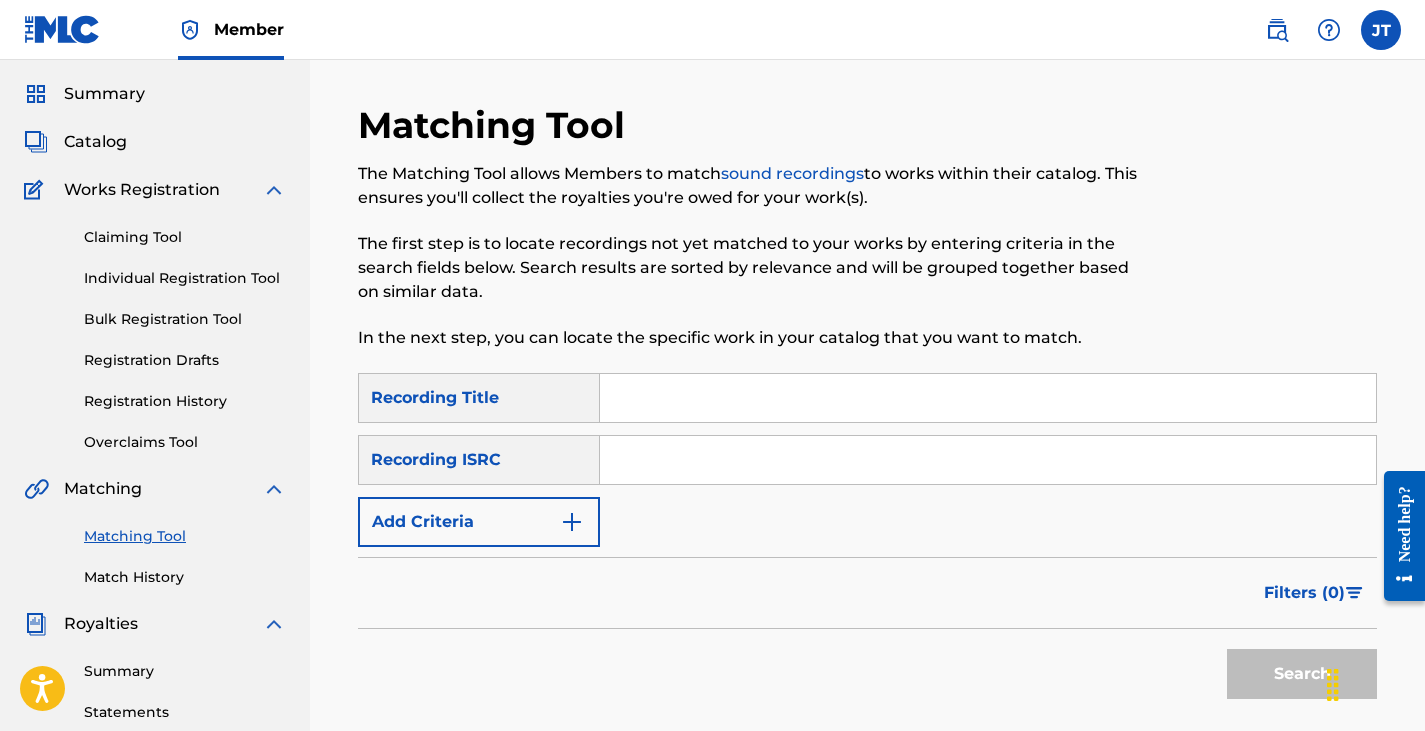 scroll, scrollTop: 59, scrollLeft: 0, axis: vertical 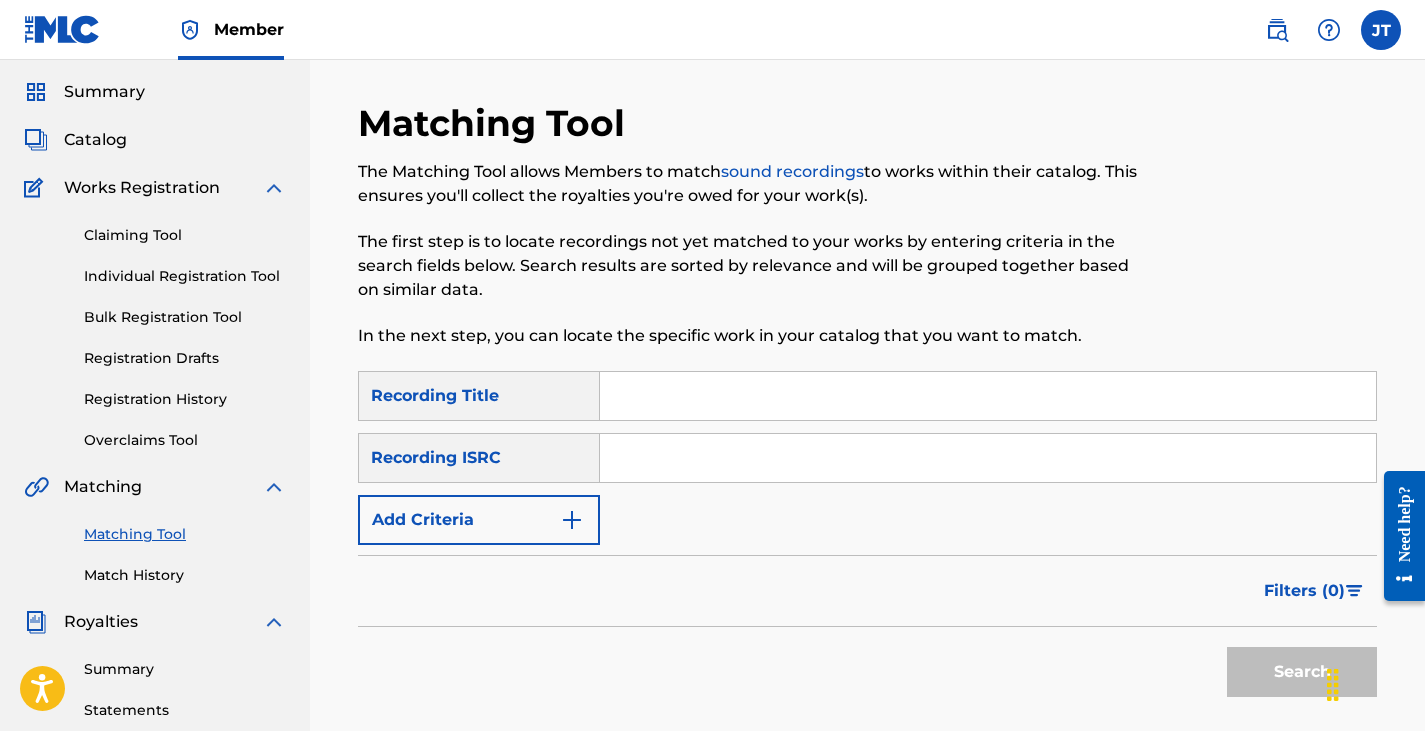 click at bounding box center (988, 396) 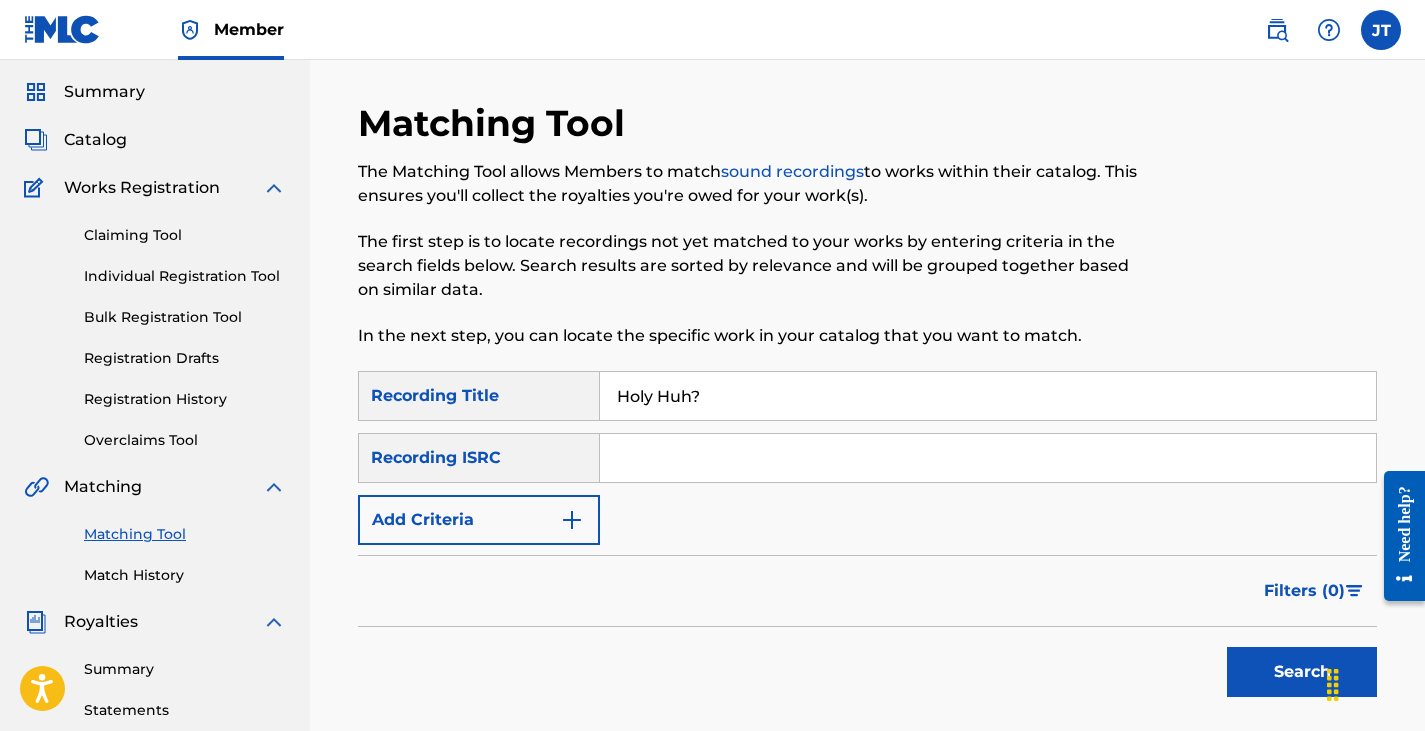 type on "Holy Huh?" 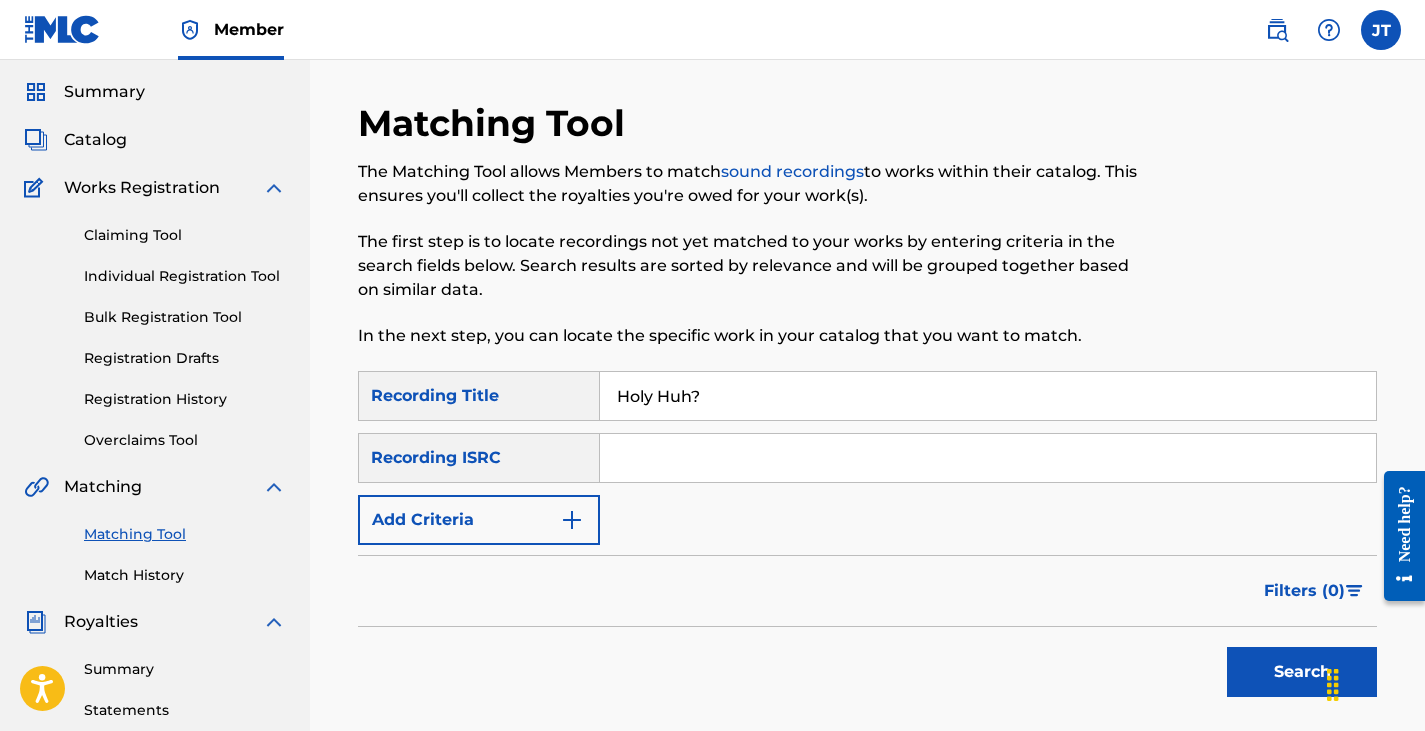 click at bounding box center [988, 458] 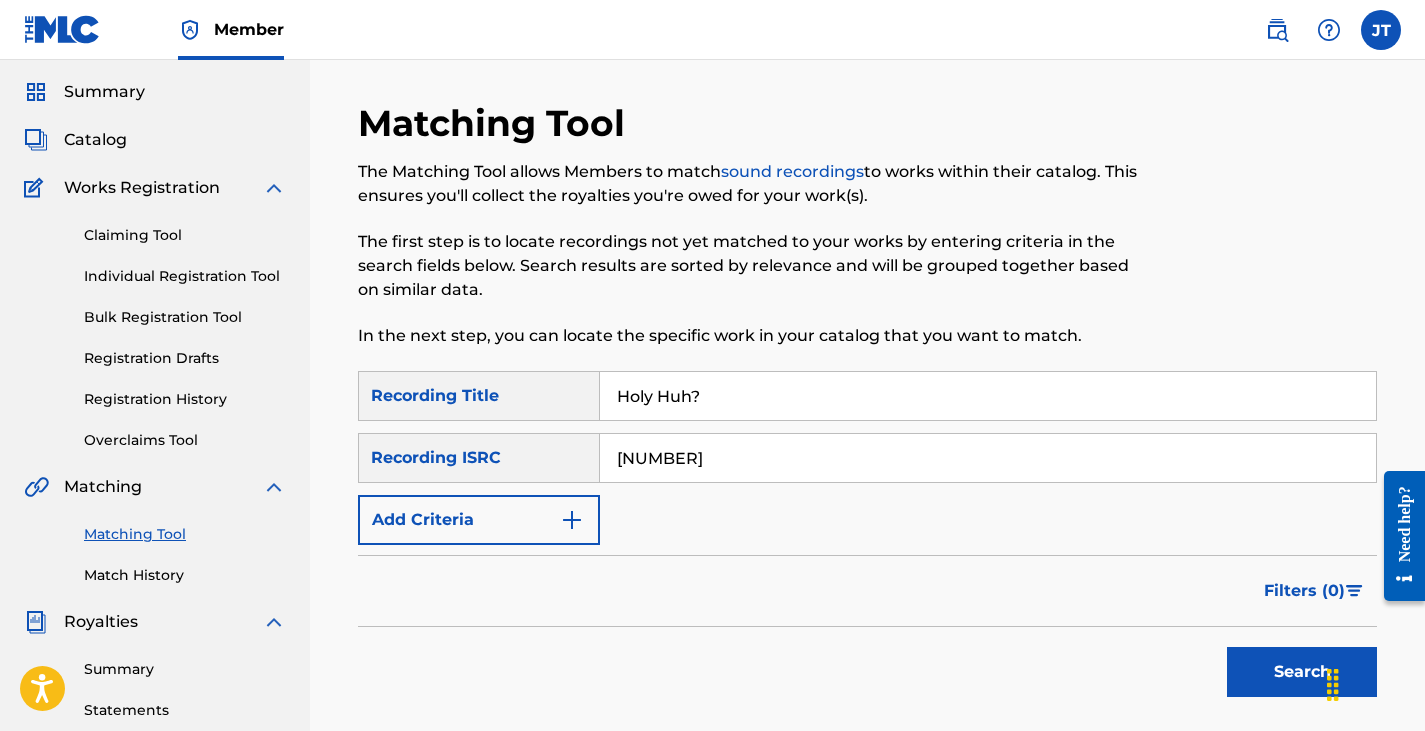 type on "[NUMBER]" 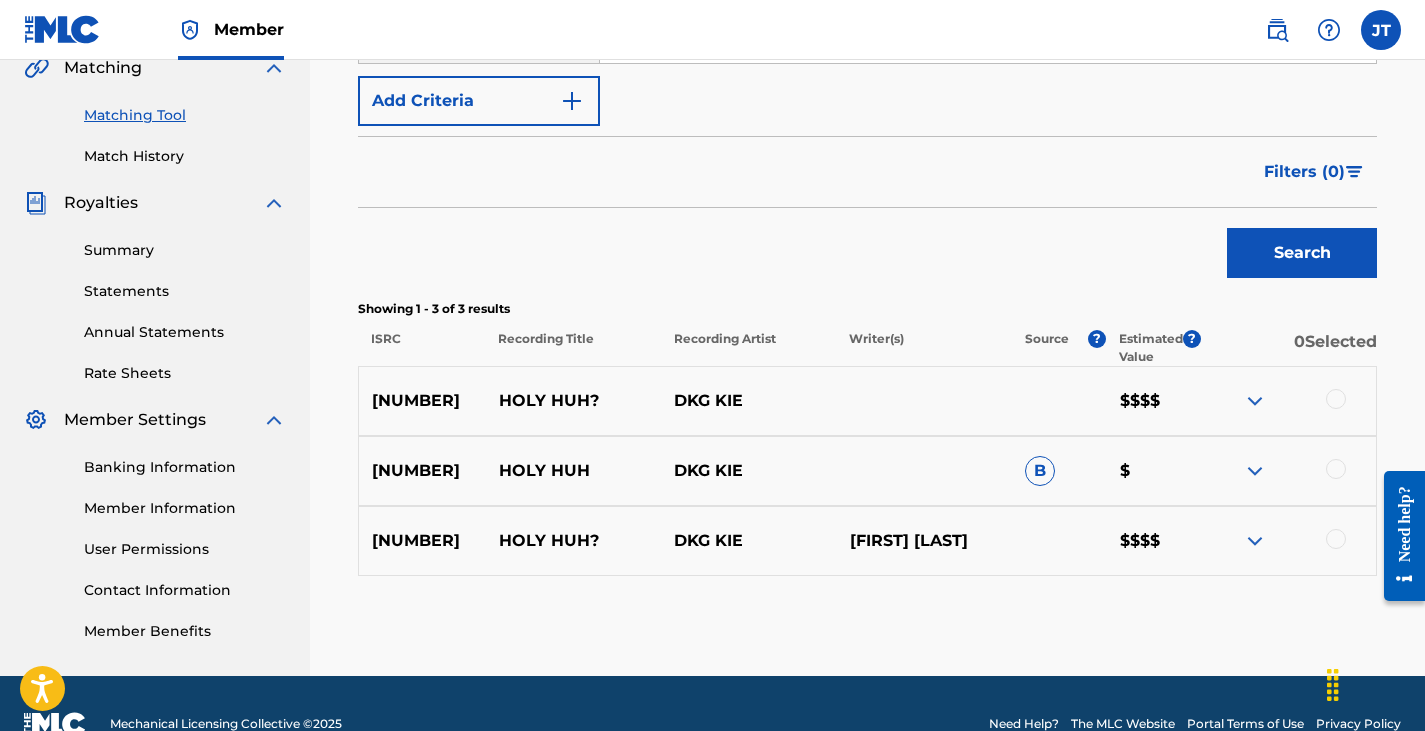 scroll, scrollTop: 519, scrollLeft: 0, axis: vertical 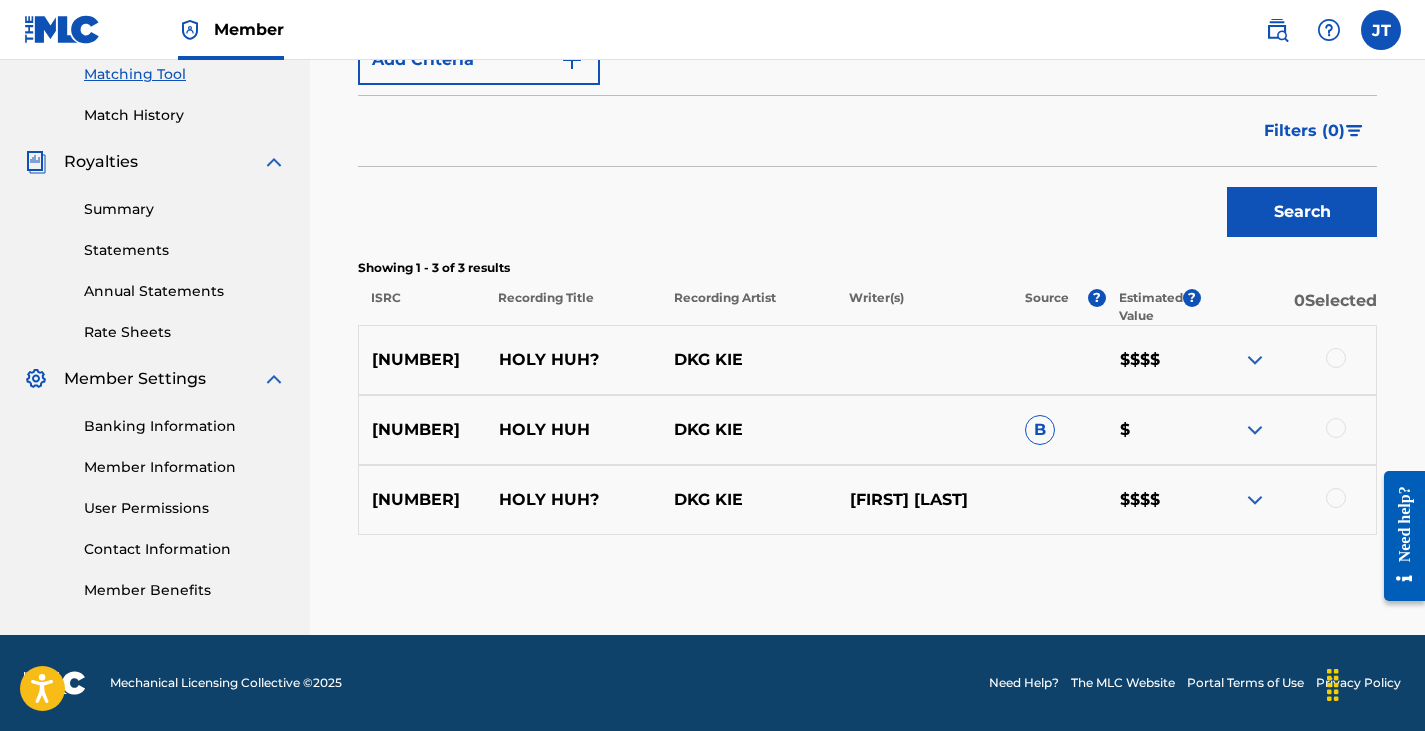 click at bounding box center (1336, 358) 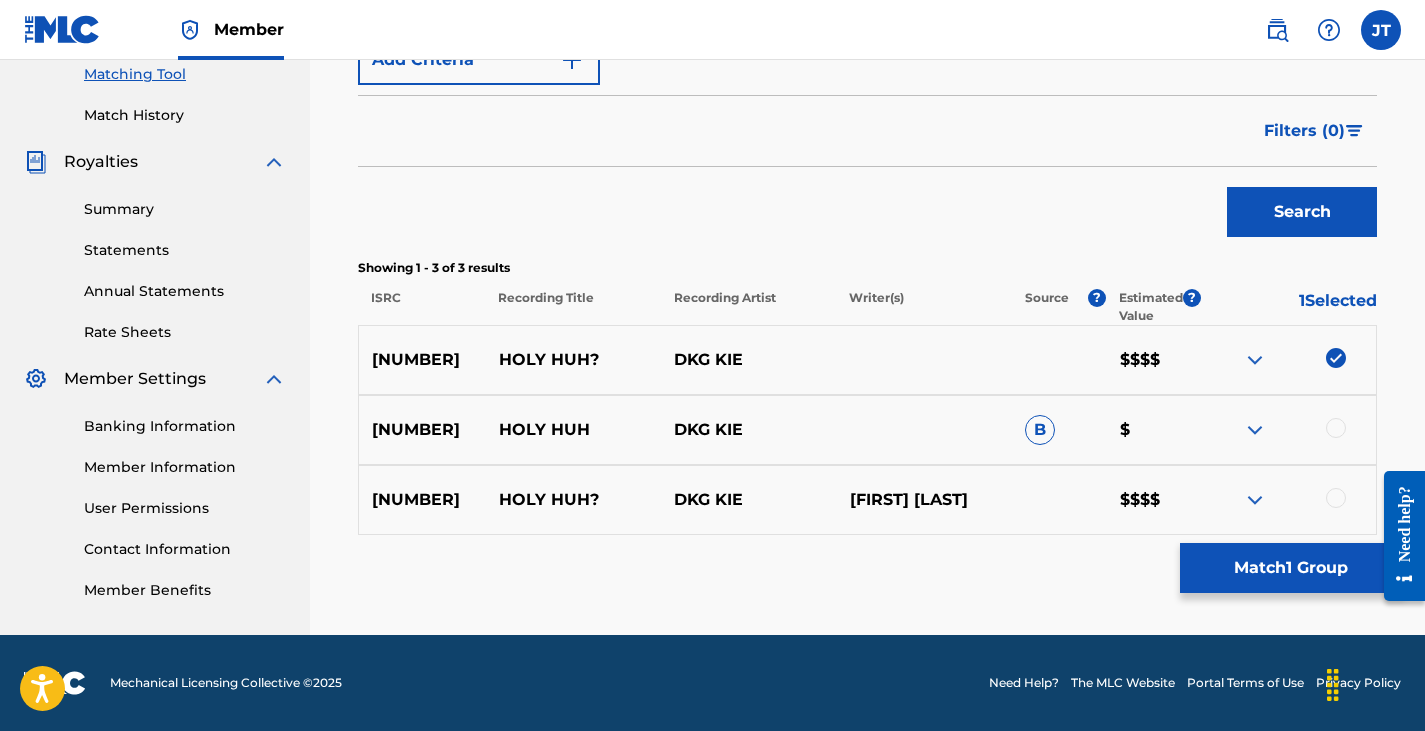 click on "B" at bounding box center (1040, 430) 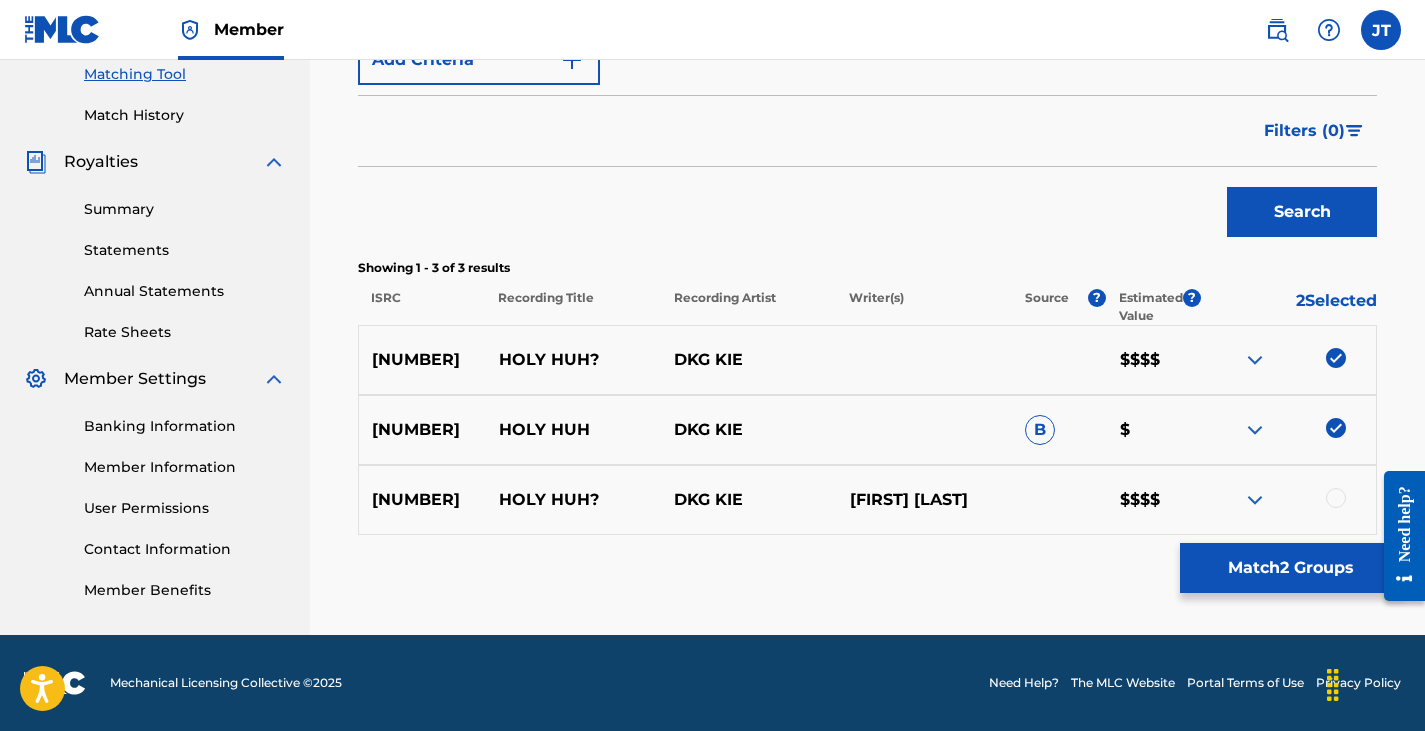 click at bounding box center [1336, 498] 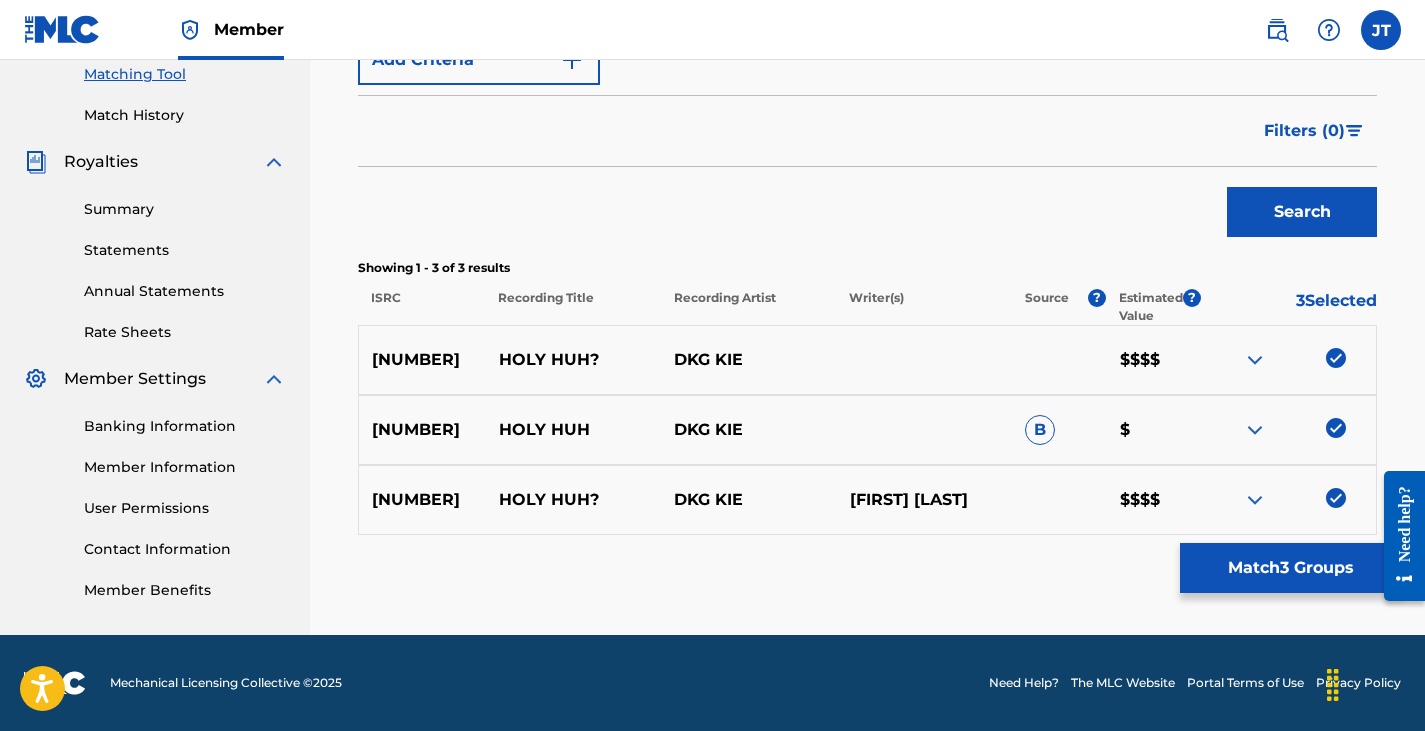 click on "Match  3 Groups" at bounding box center (1290, 568) 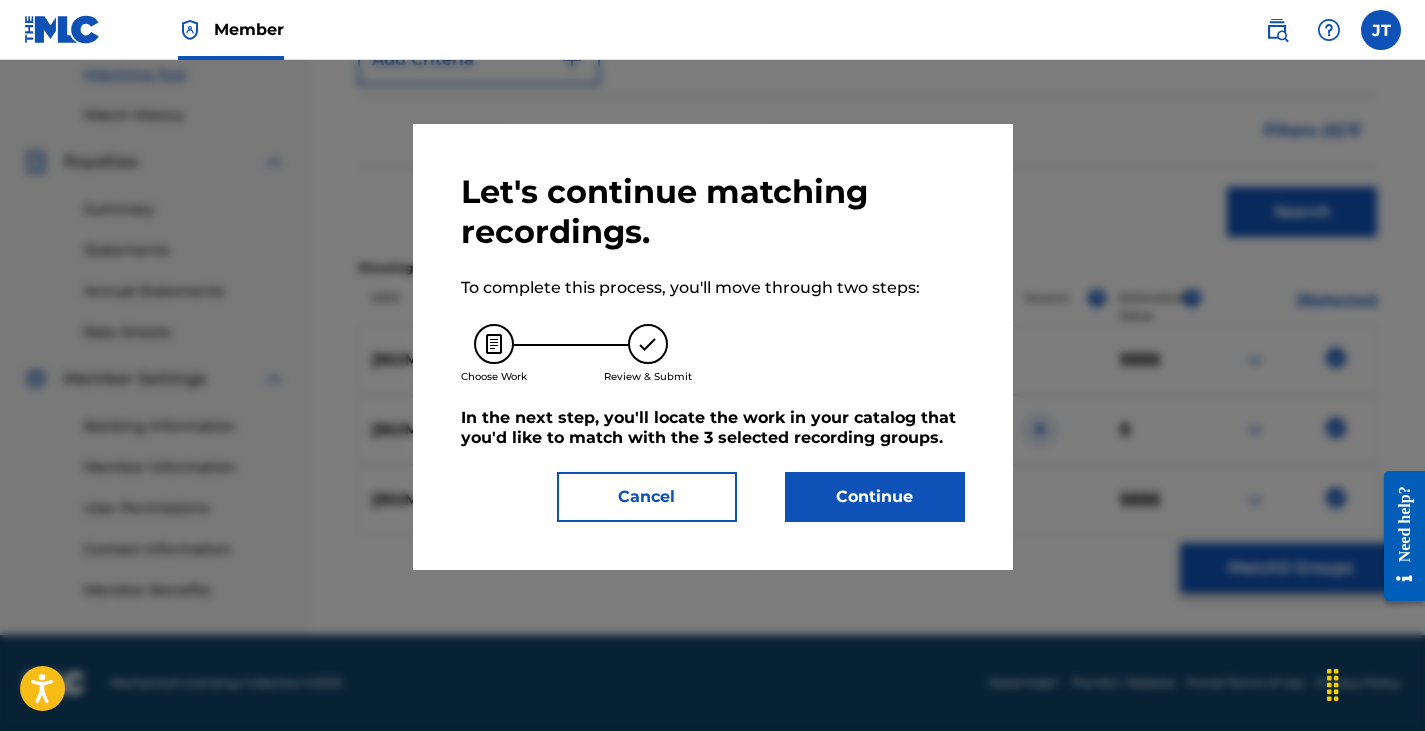 click on "Continue" at bounding box center (875, 497) 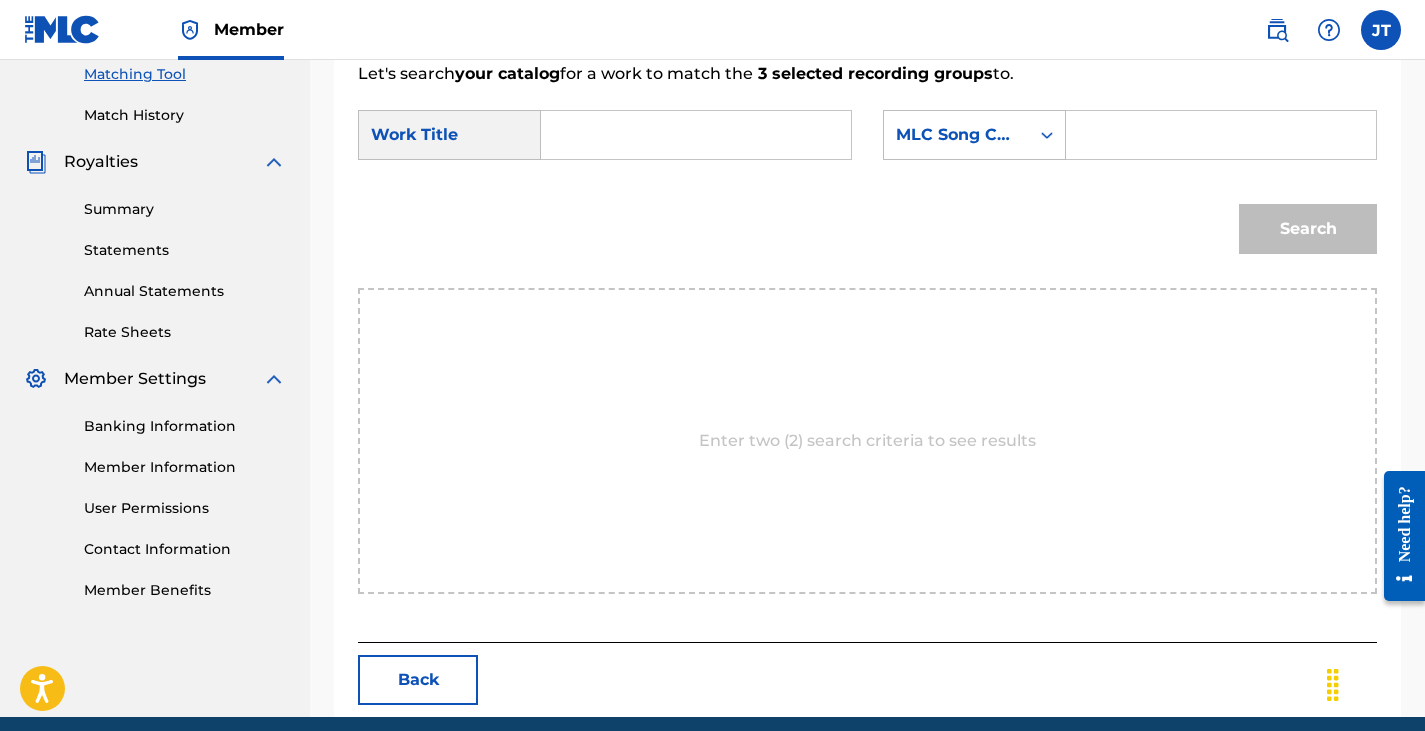drag, startPoint x: 893, startPoint y: 489, endPoint x: 751, endPoint y: 379, distance: 179.62183 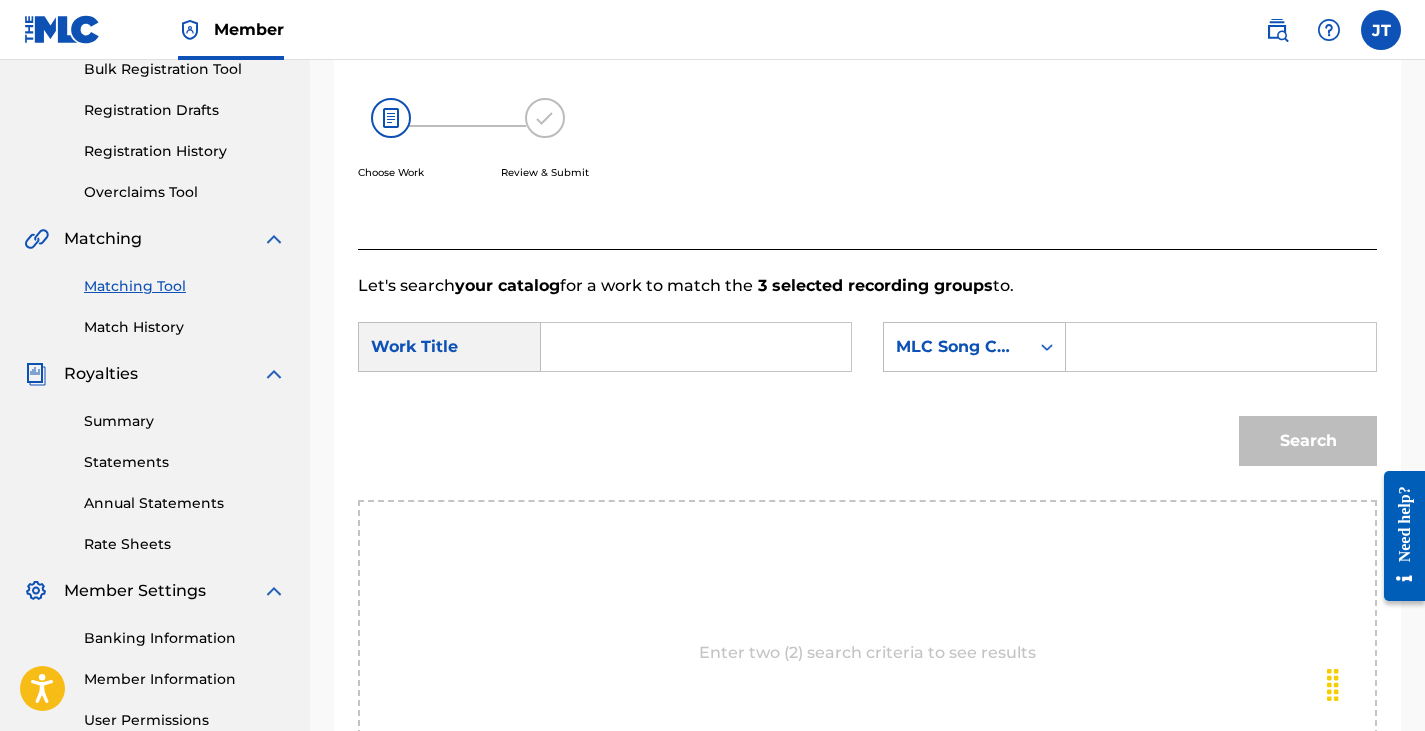 scroll, scrollTop: 306, scrollLeft: 0, axis: vertical 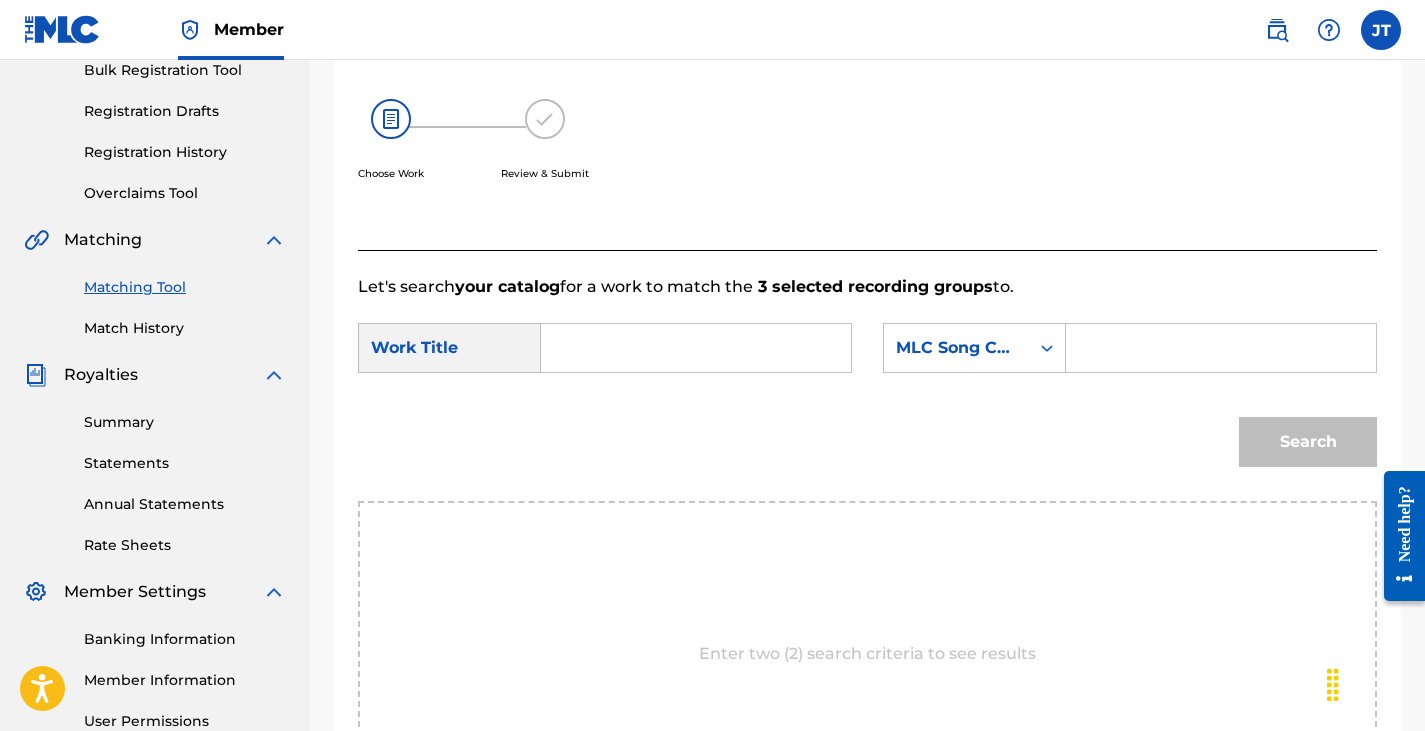 click at bounding box center [696, 348] 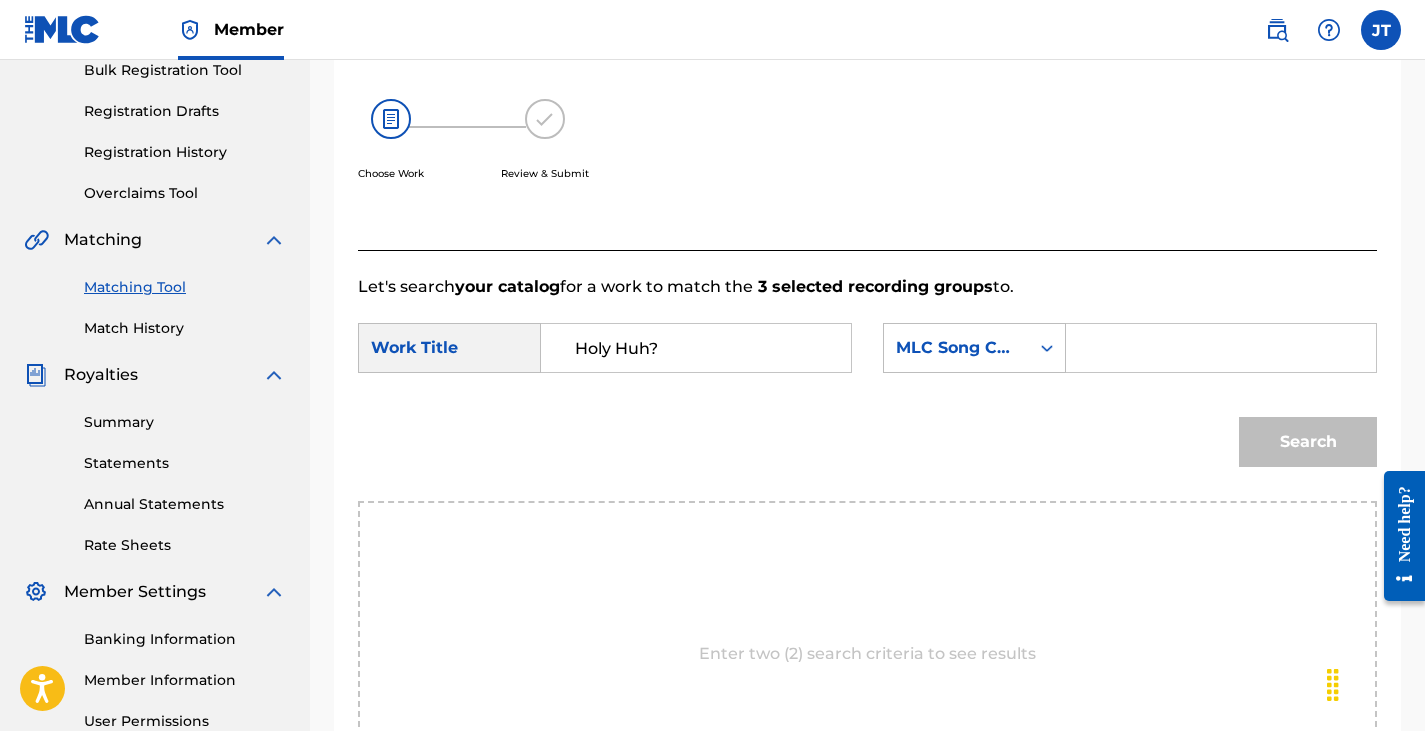 click at bounding box center (1221, 348) 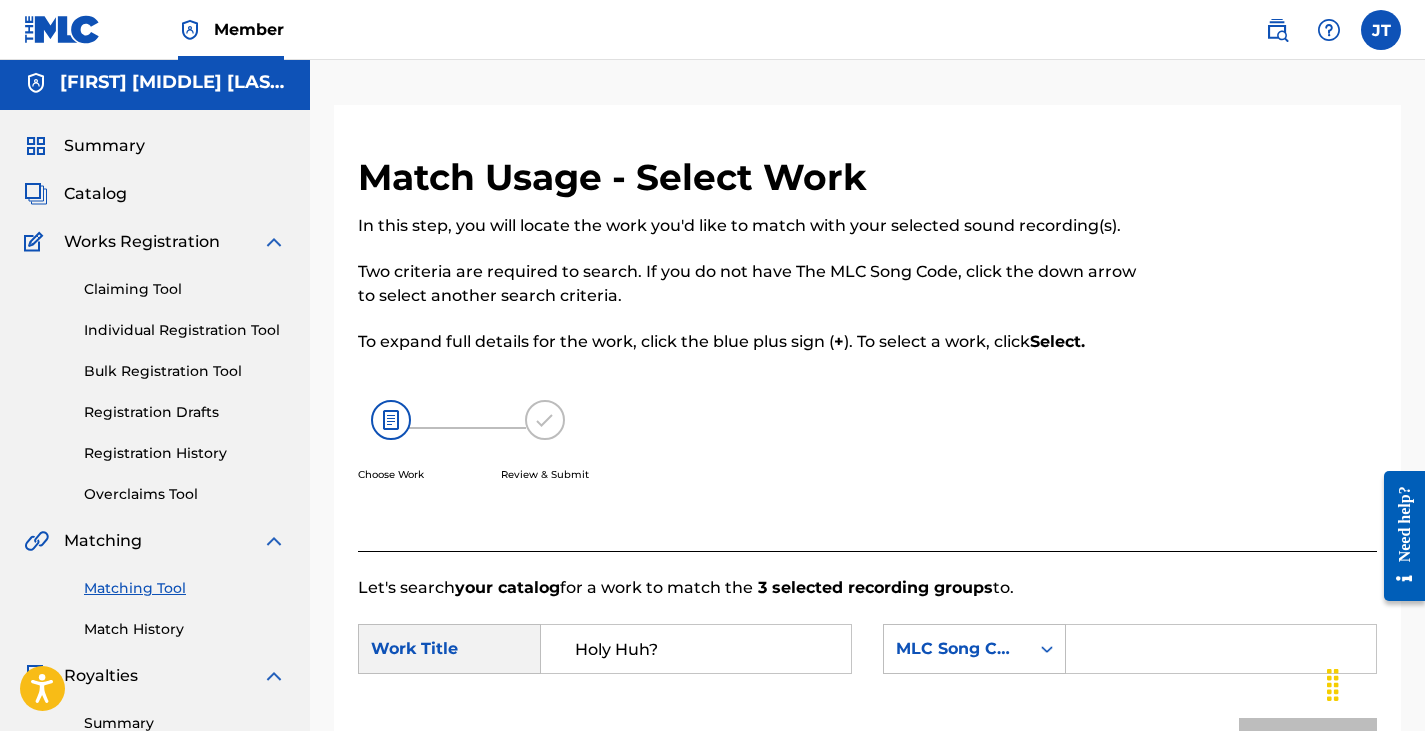 scroll, scrollTop: 3, scrollLeft: 0, axis: vertical 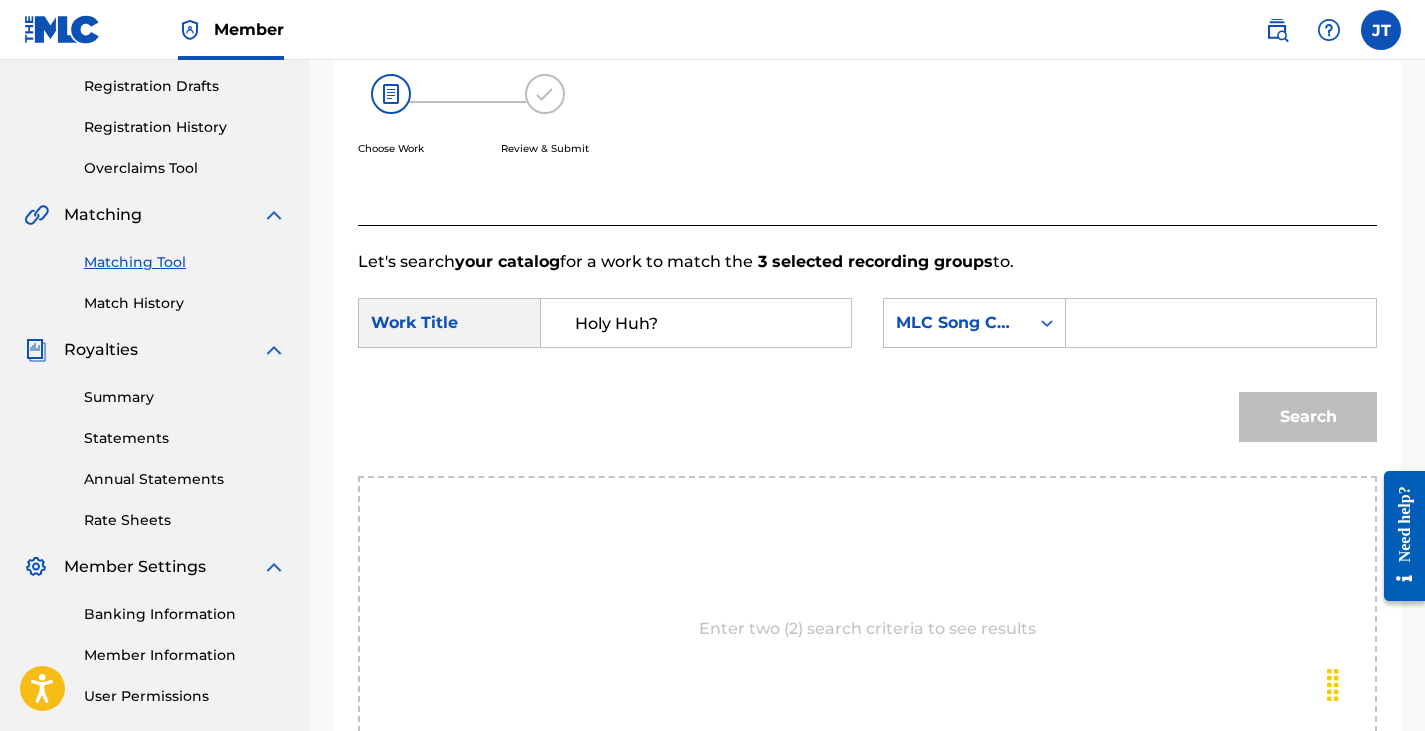 click on "Holy Huh?" at bounding box center [696, 323] 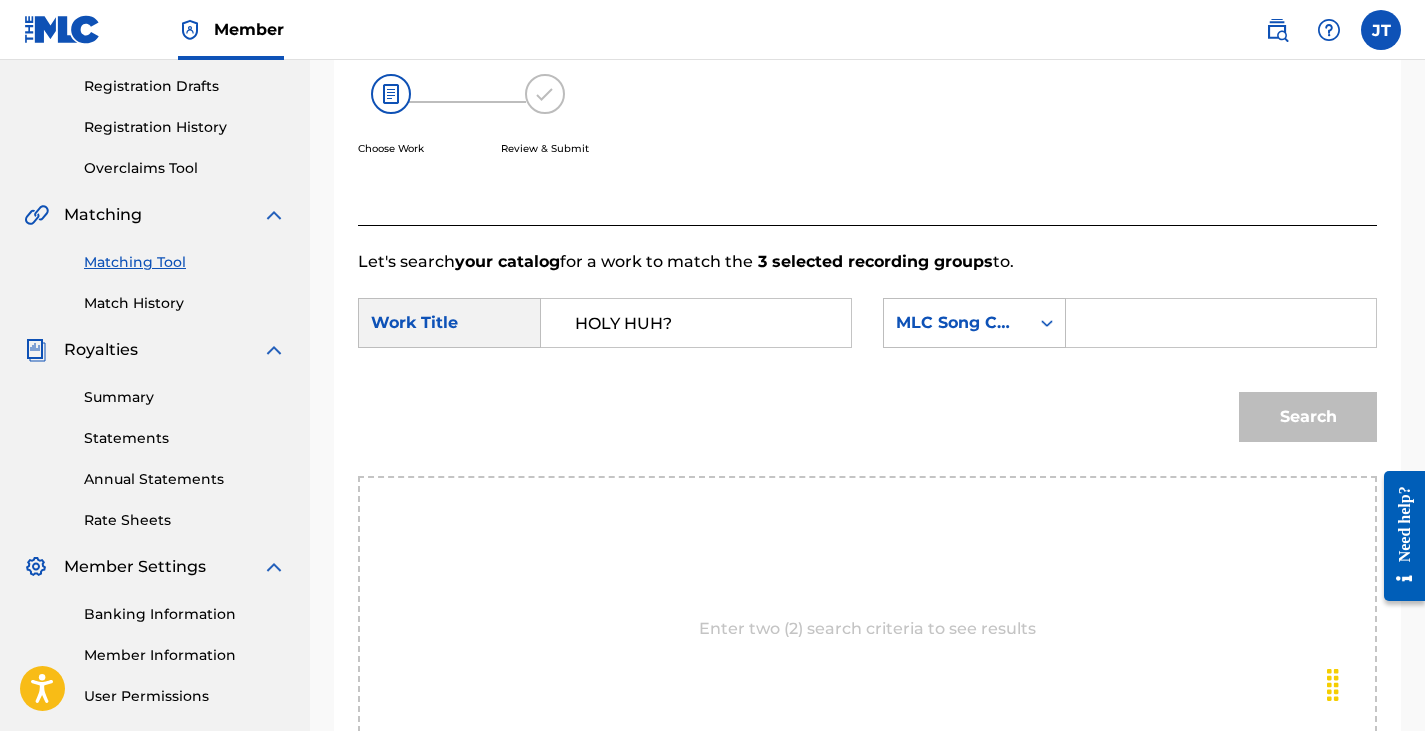 type on "HOLY HUH?" 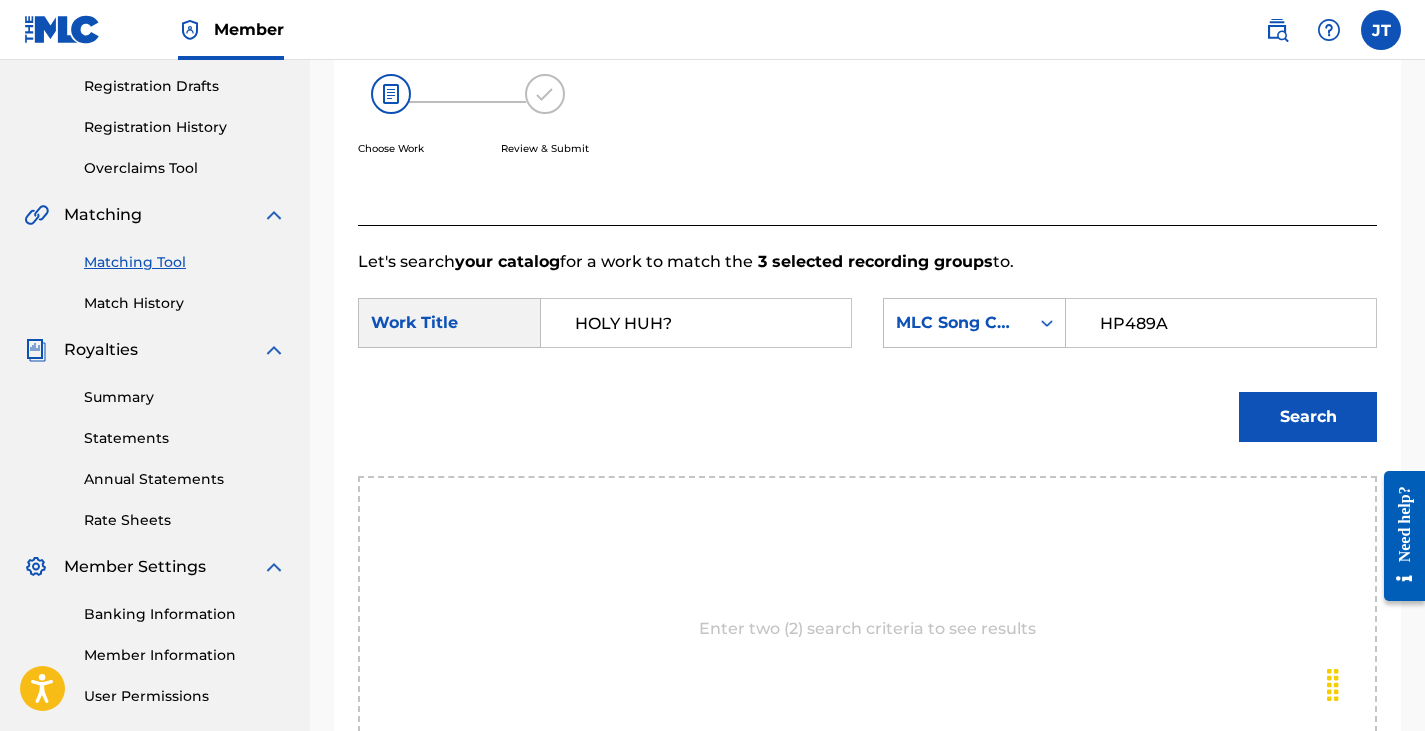 type on "HP489A" 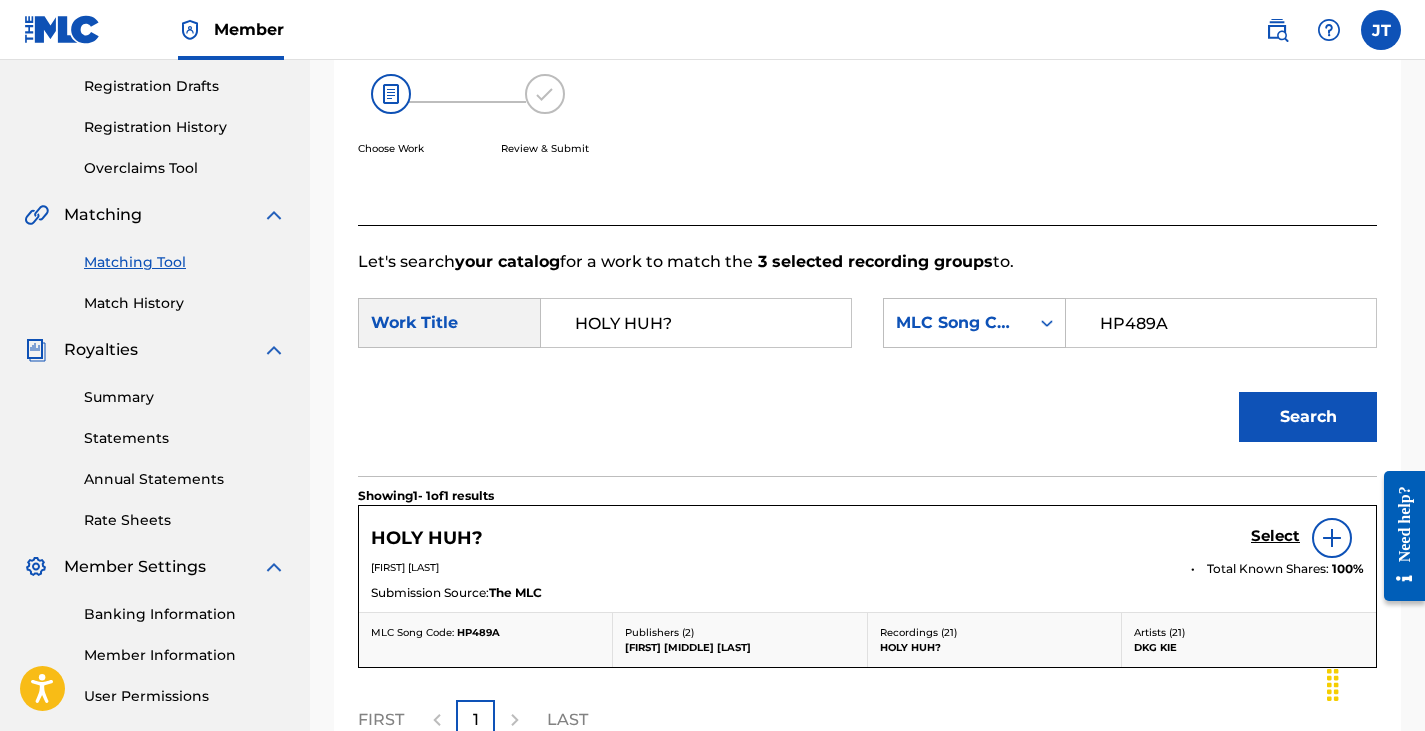 scroll, scrollTop: 542, scrollLeft: 0, axis: vertical 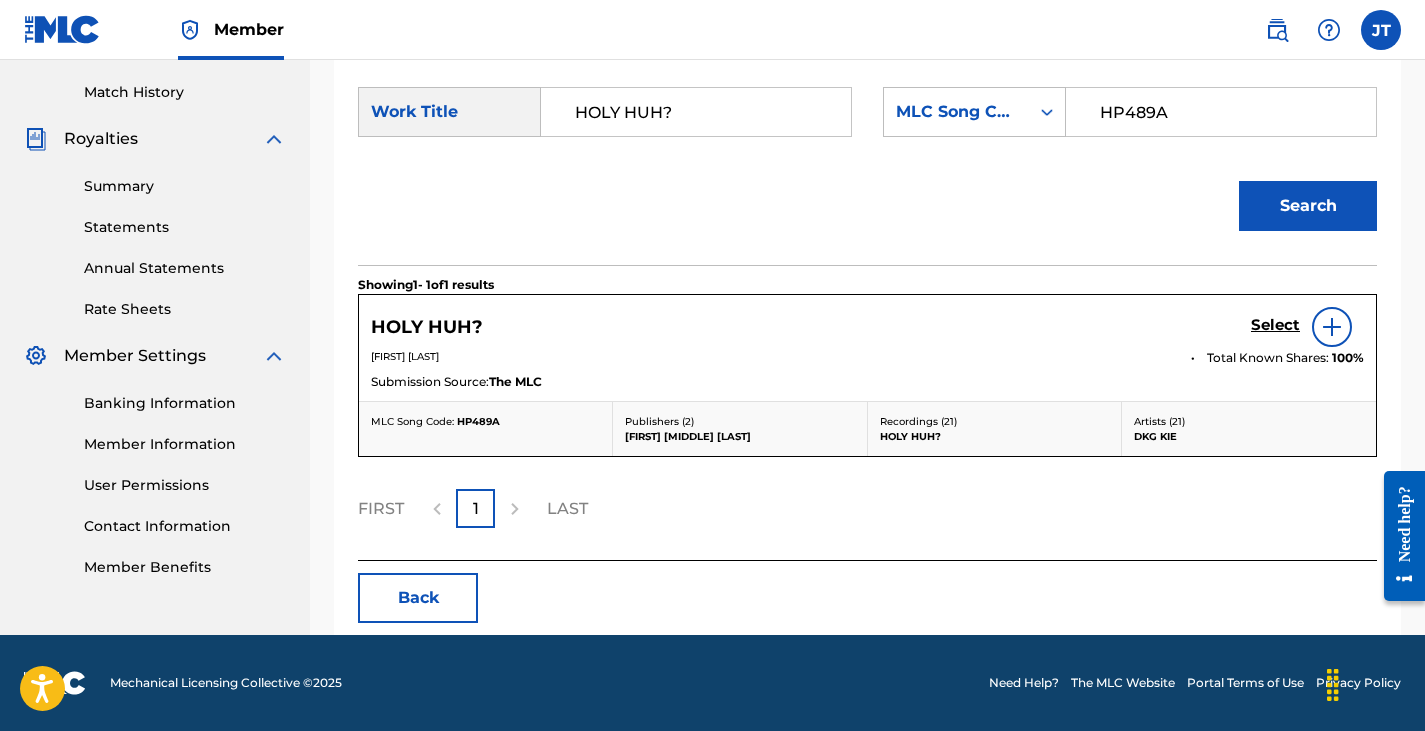 click at bounding box center [1332, 327] 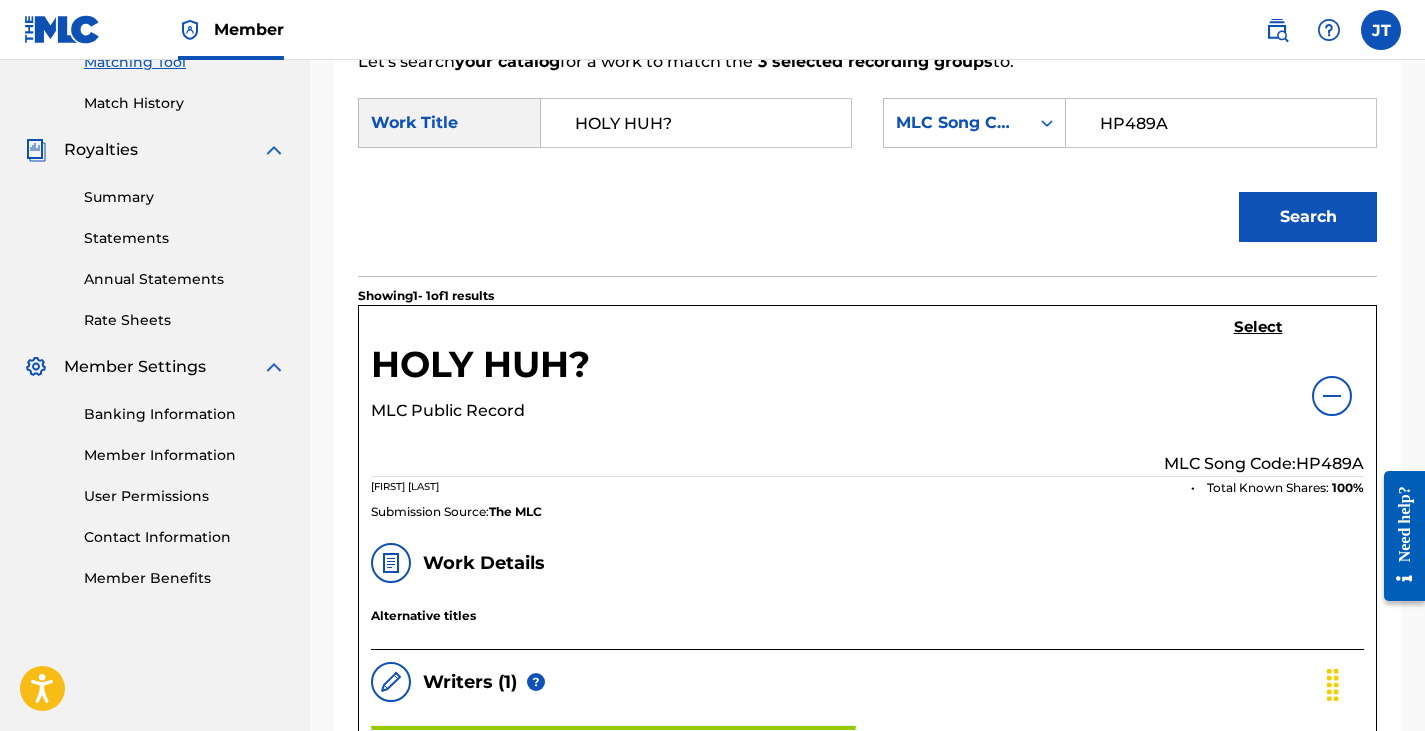 scroll, scrollTop: 489, scrollLeft: 0, axis: vertical 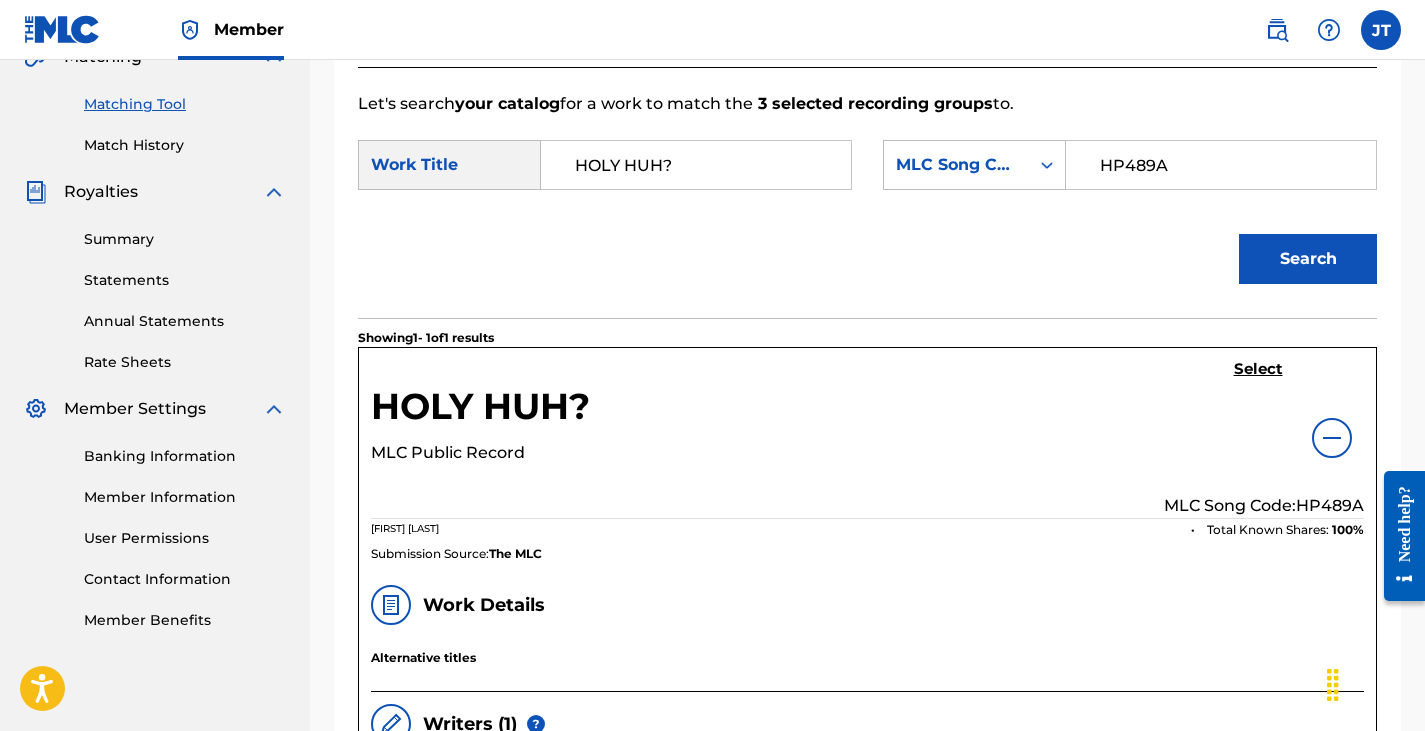 click on "Select" at bounding box center (1258, 369) 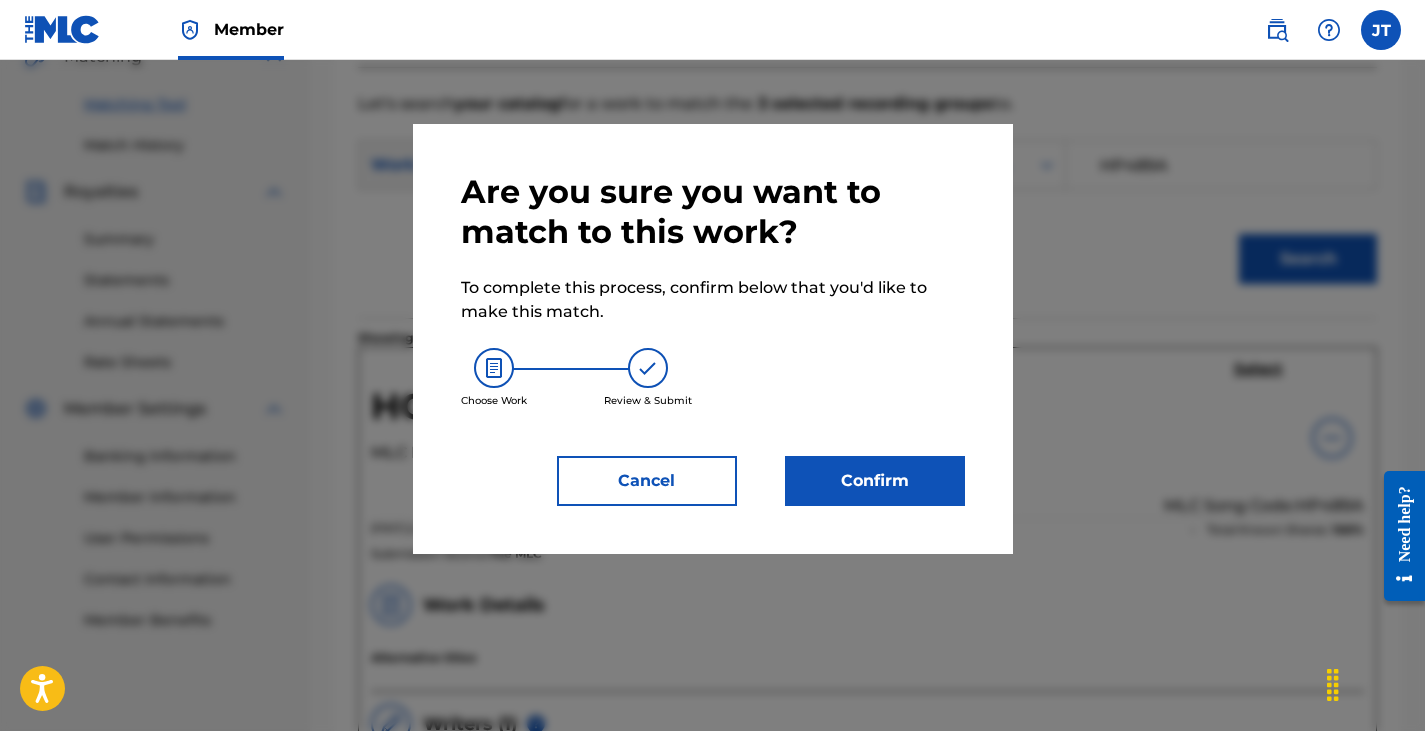 click on "Confirm" at bounding box center (875, 481) 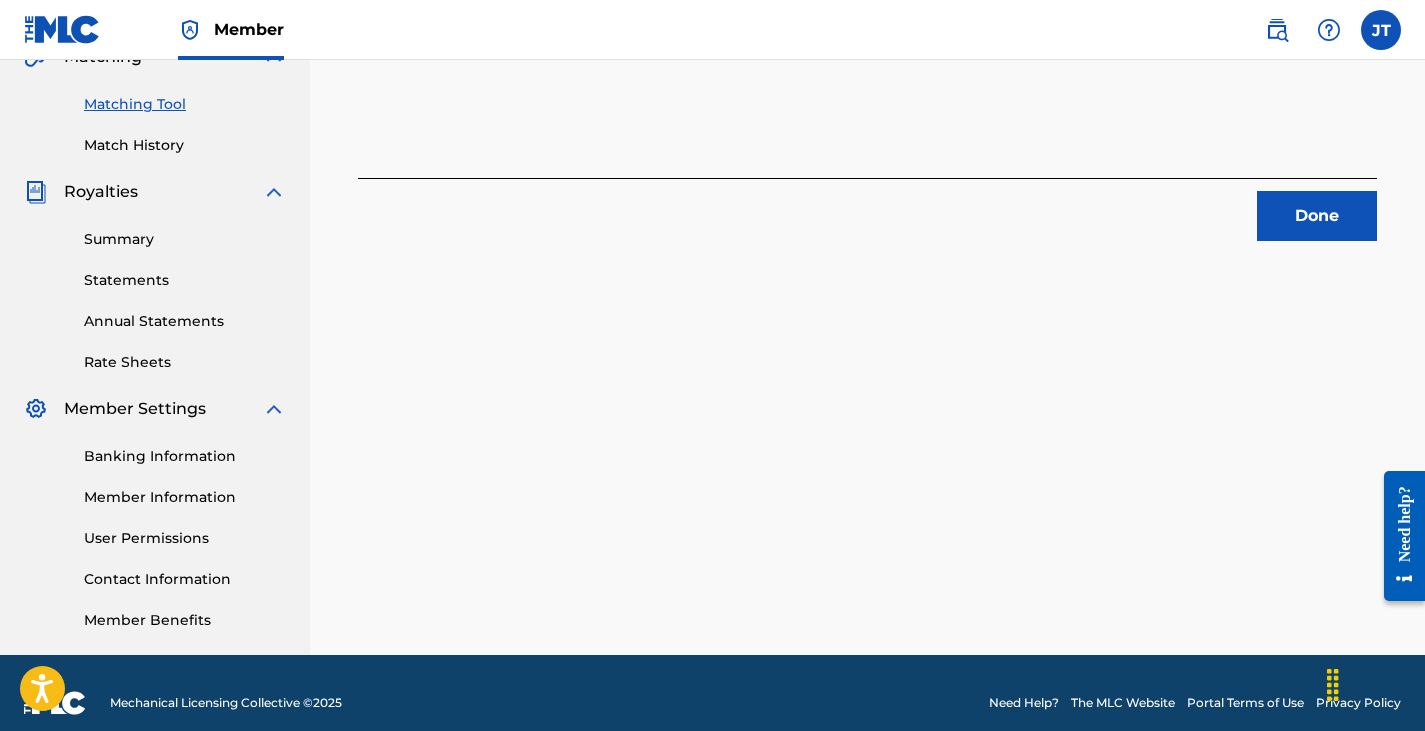 click on "Done" at bounding box center [1317, 216] 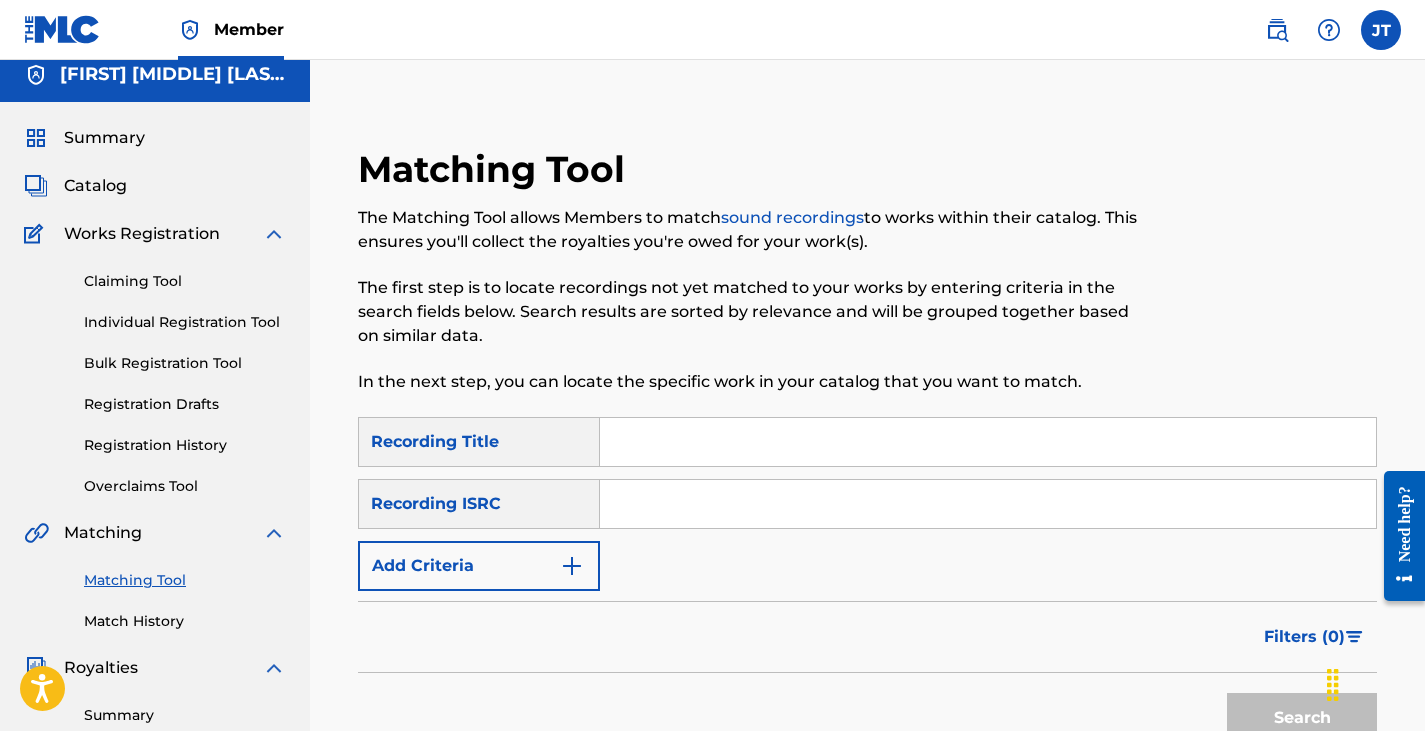 scroll, scrollTop: 10, scrollLeft: 0, axis: vertical 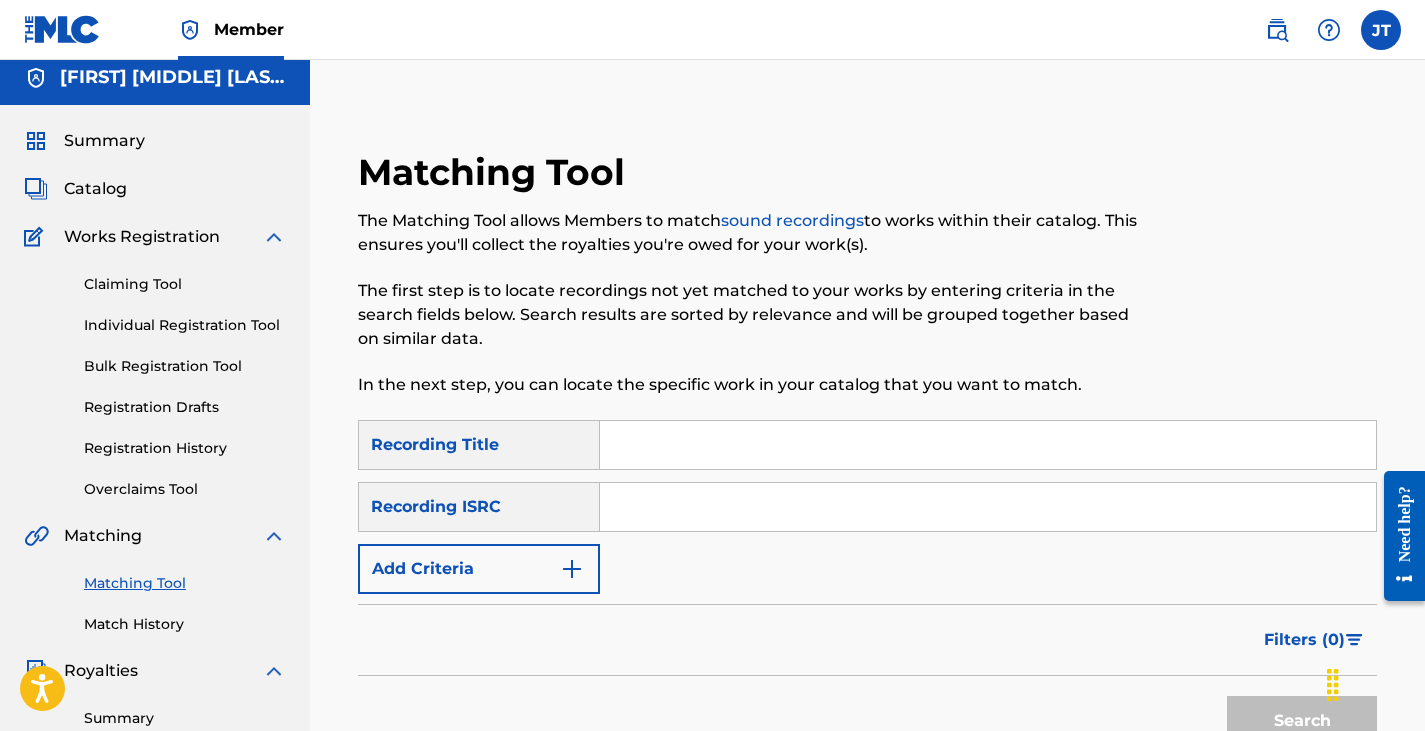 click on "Summary" at bounding box center [104, 141] 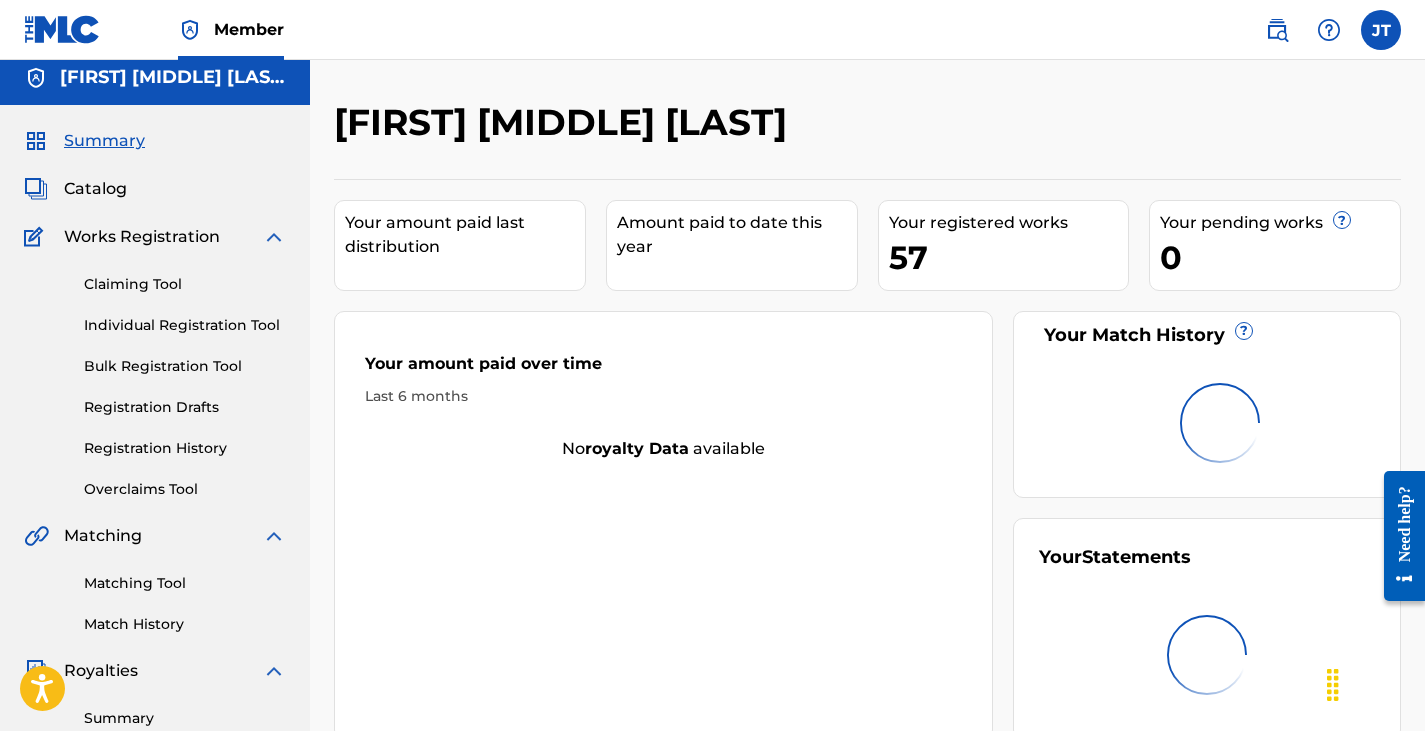 scroll, scrollTop: 0, scrollLeft: 0, axis: both 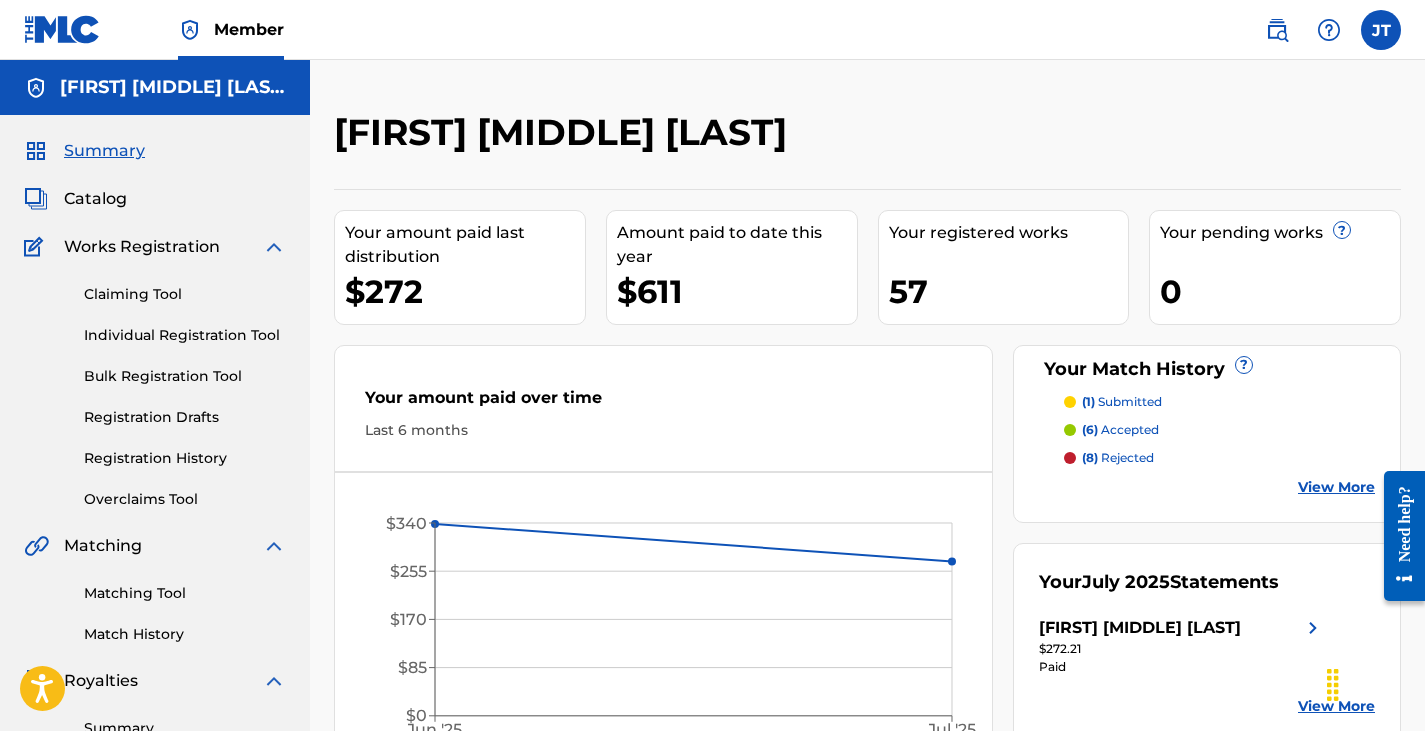 click on "View More" at bounding box center (1336, 487) 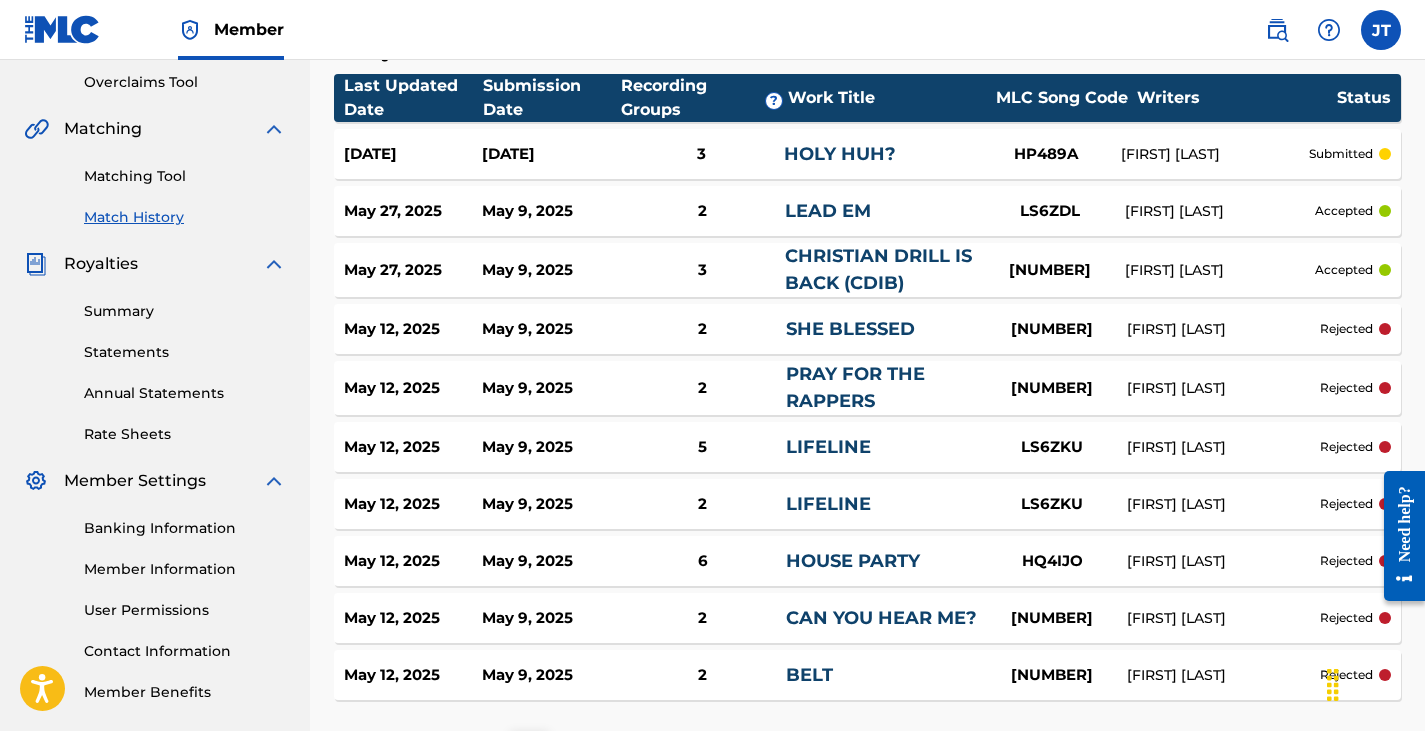 scroll, scrollTop: 418, scrollLeft: 0, axis: vertical 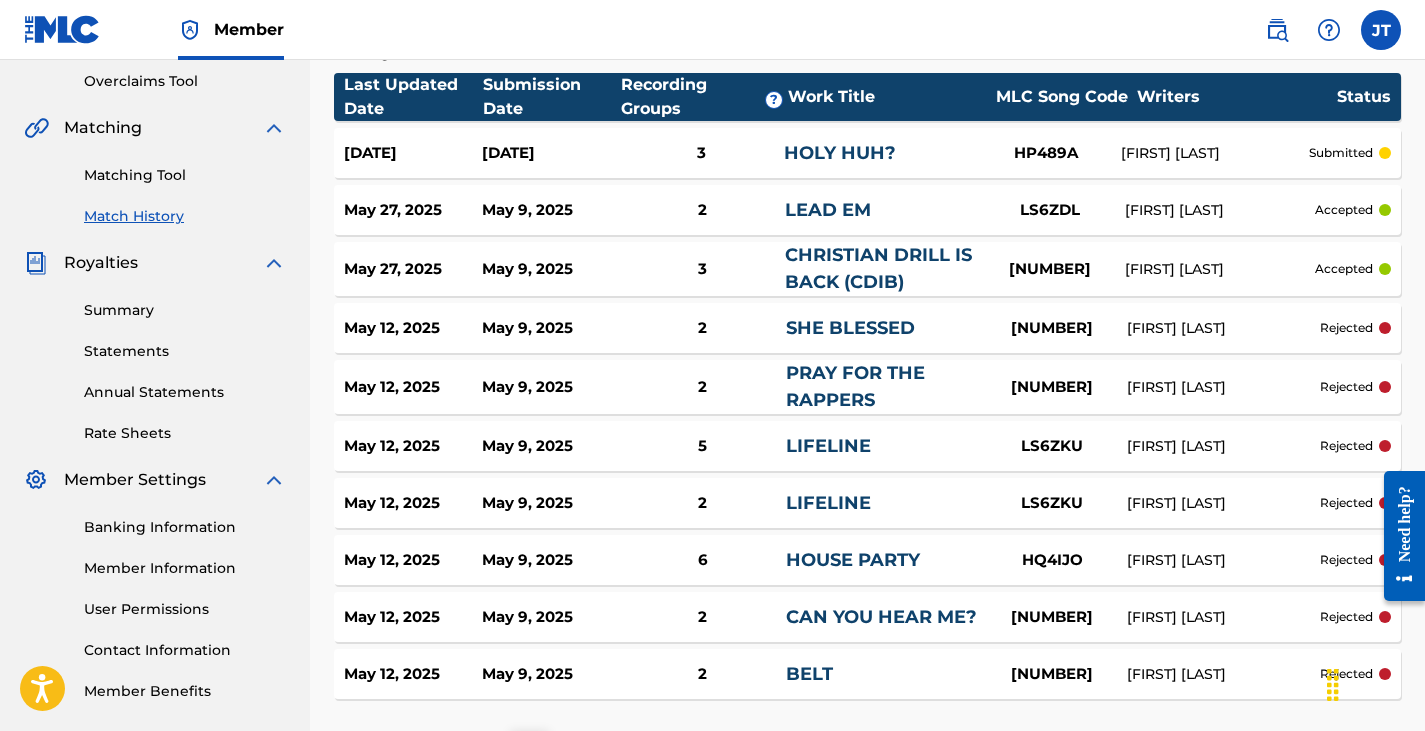 click on "SHE BLESSED" at bounding box center (850, 328) 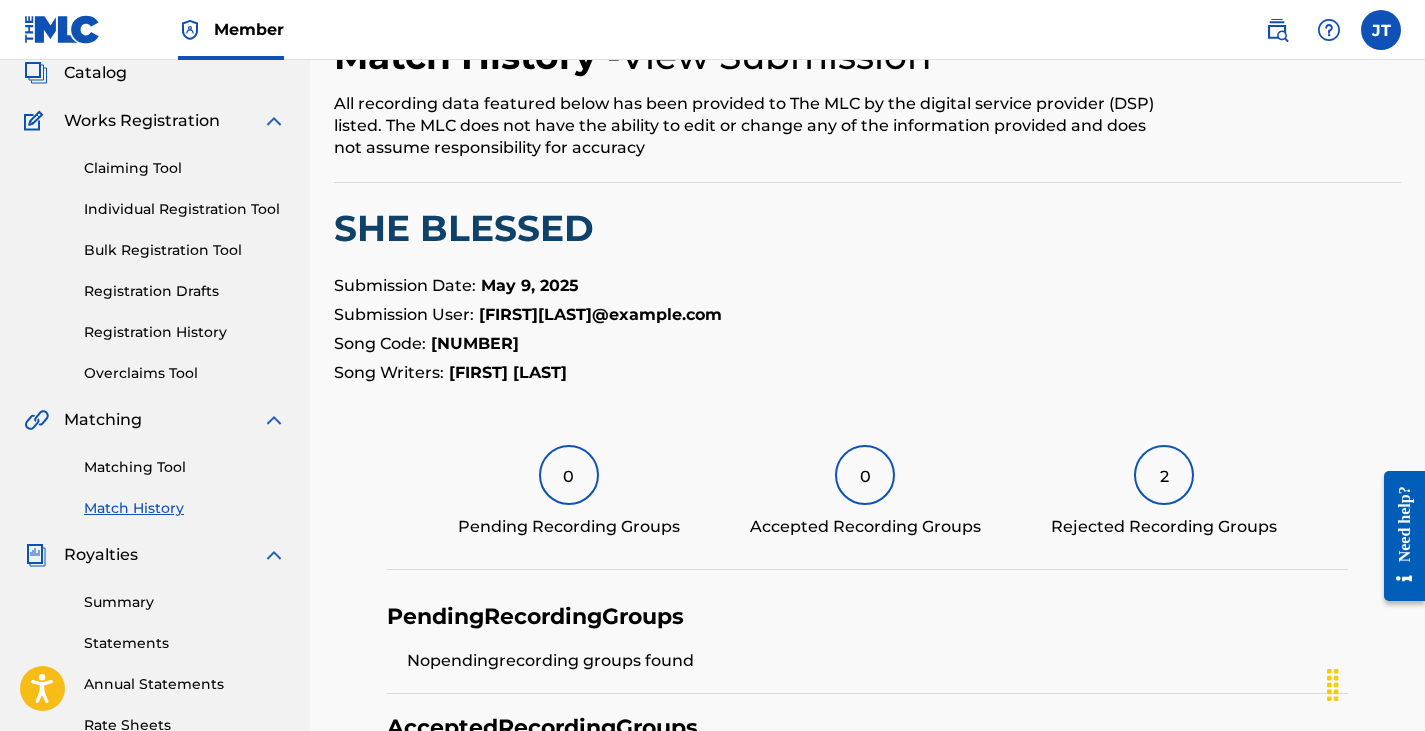 scroll, scrollTop: 0, scrollLeft: 0, axis: both 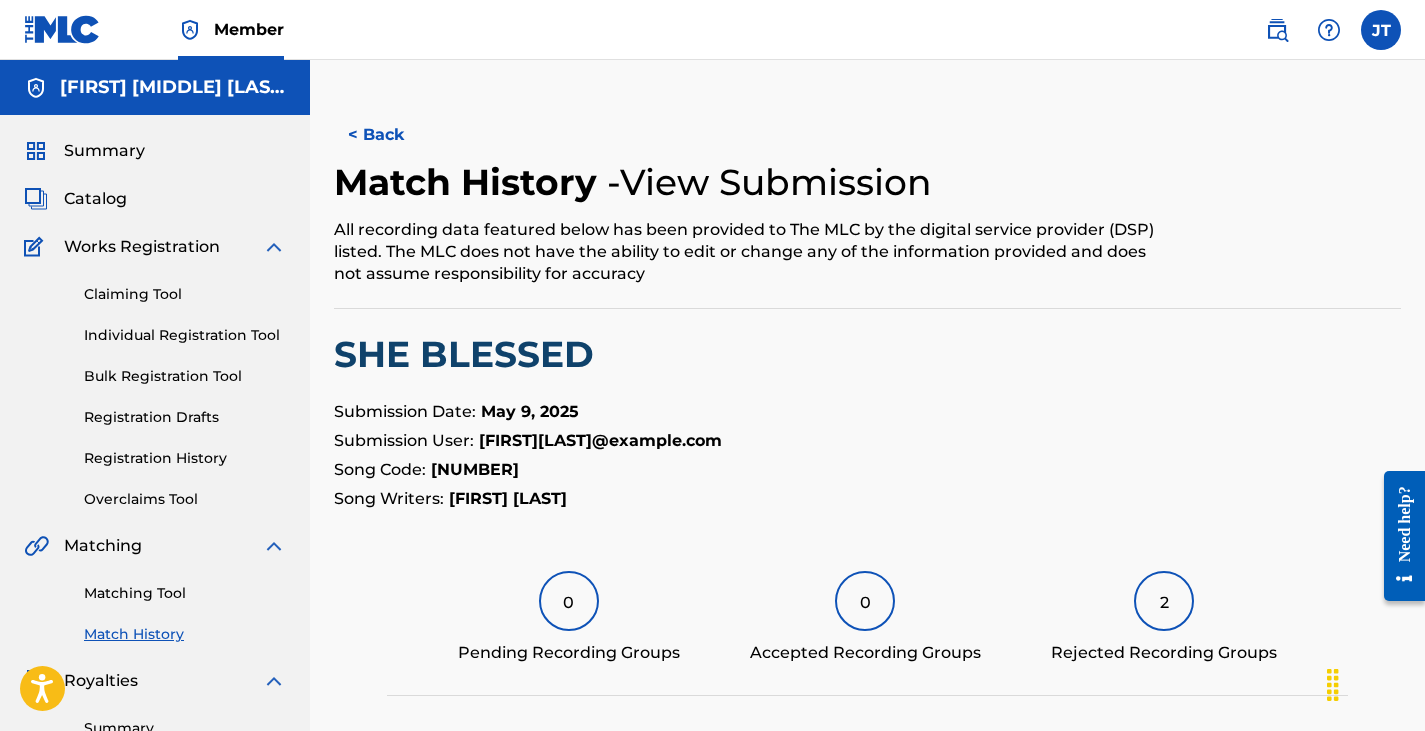click on "< Back" at bounding box center (394, 135) 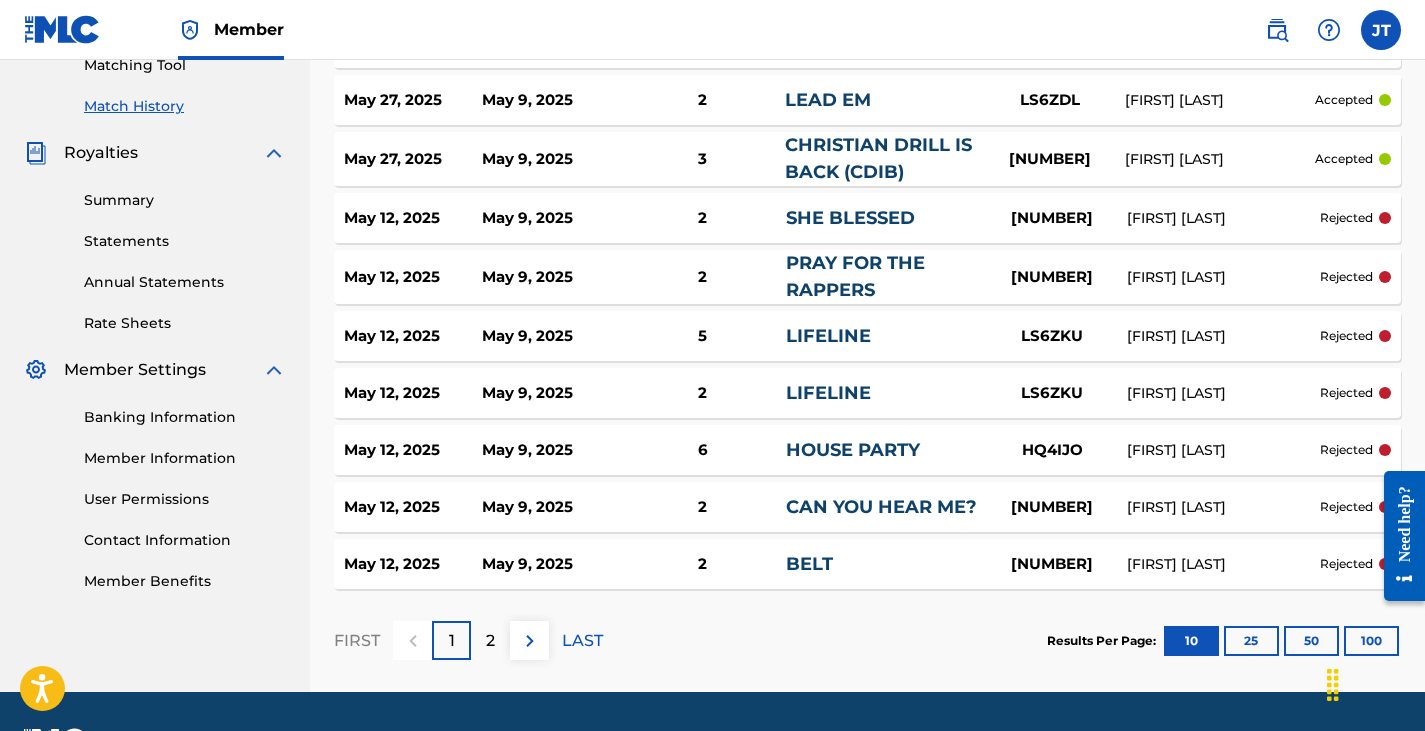 scroll, scrollTop: 528, scrollLeft: 0, axis: vertical 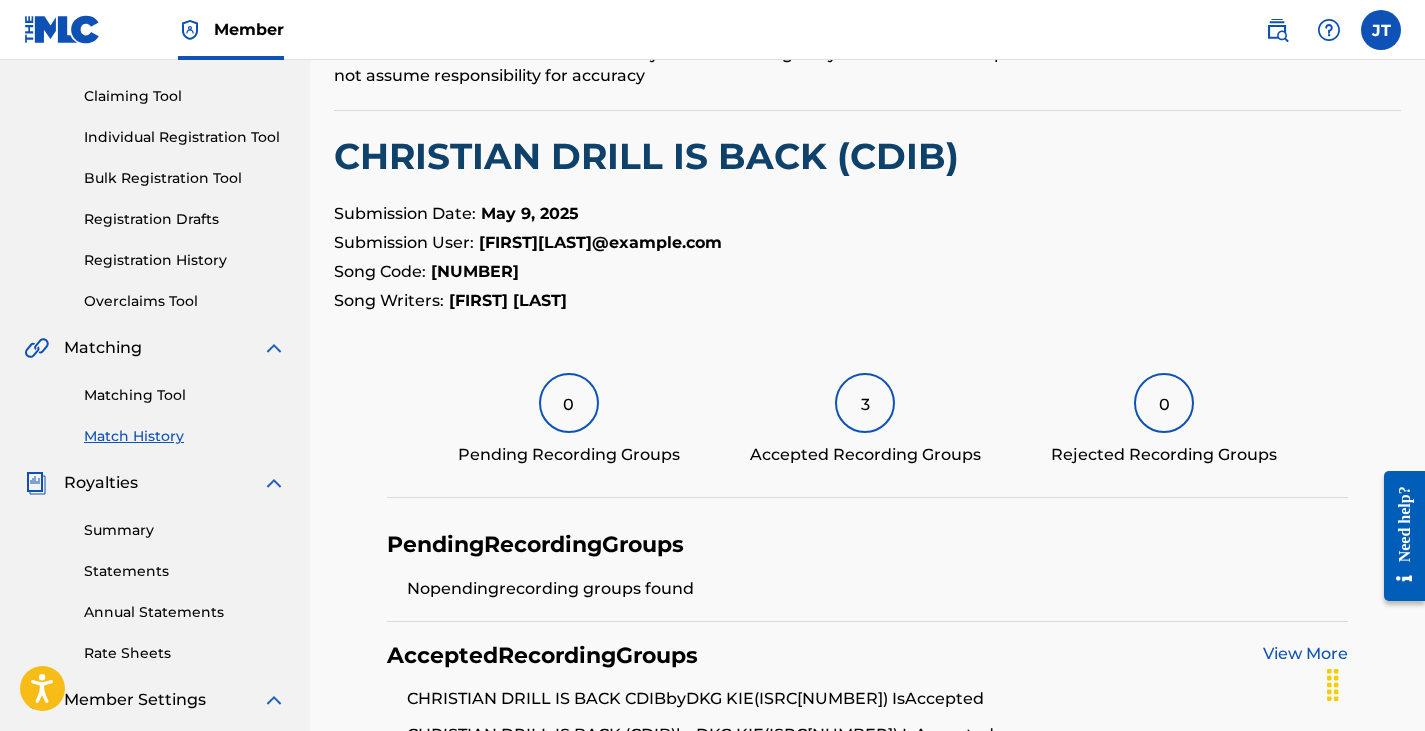 click on "Summary Statements Annual Statements Rate Sheets" at bounding box center (155, 579) 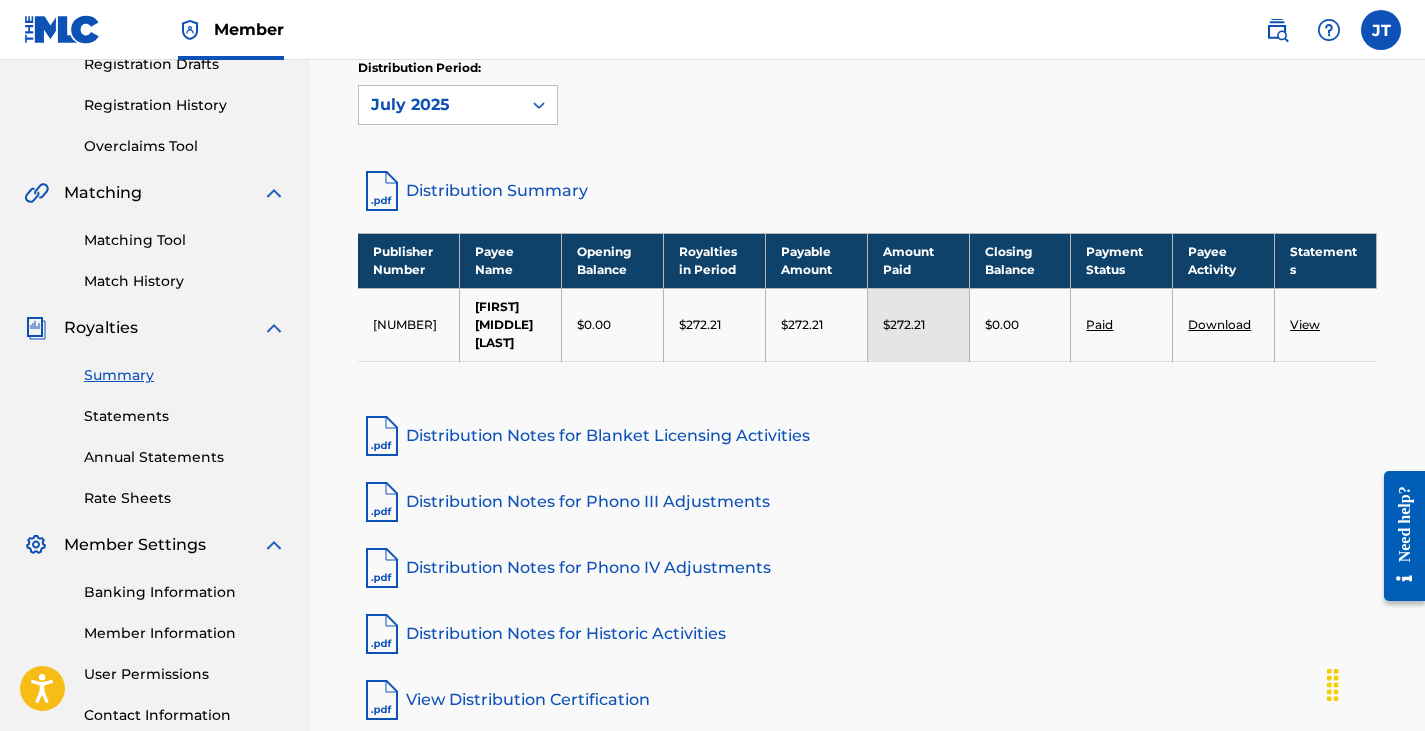 scroll, scrollTop: 355, scrollLeft: 0, axis: vertical 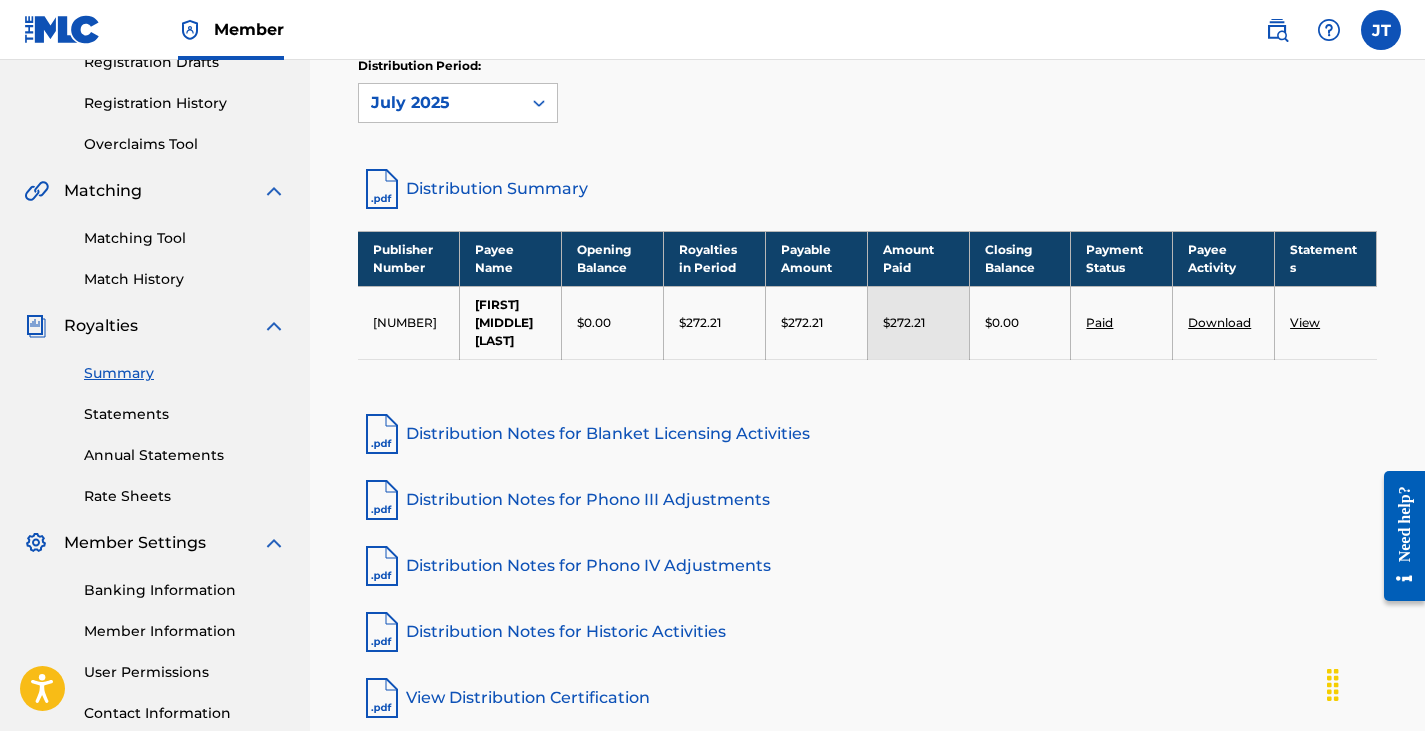 click on "View" at bounding box center [1305, 322] 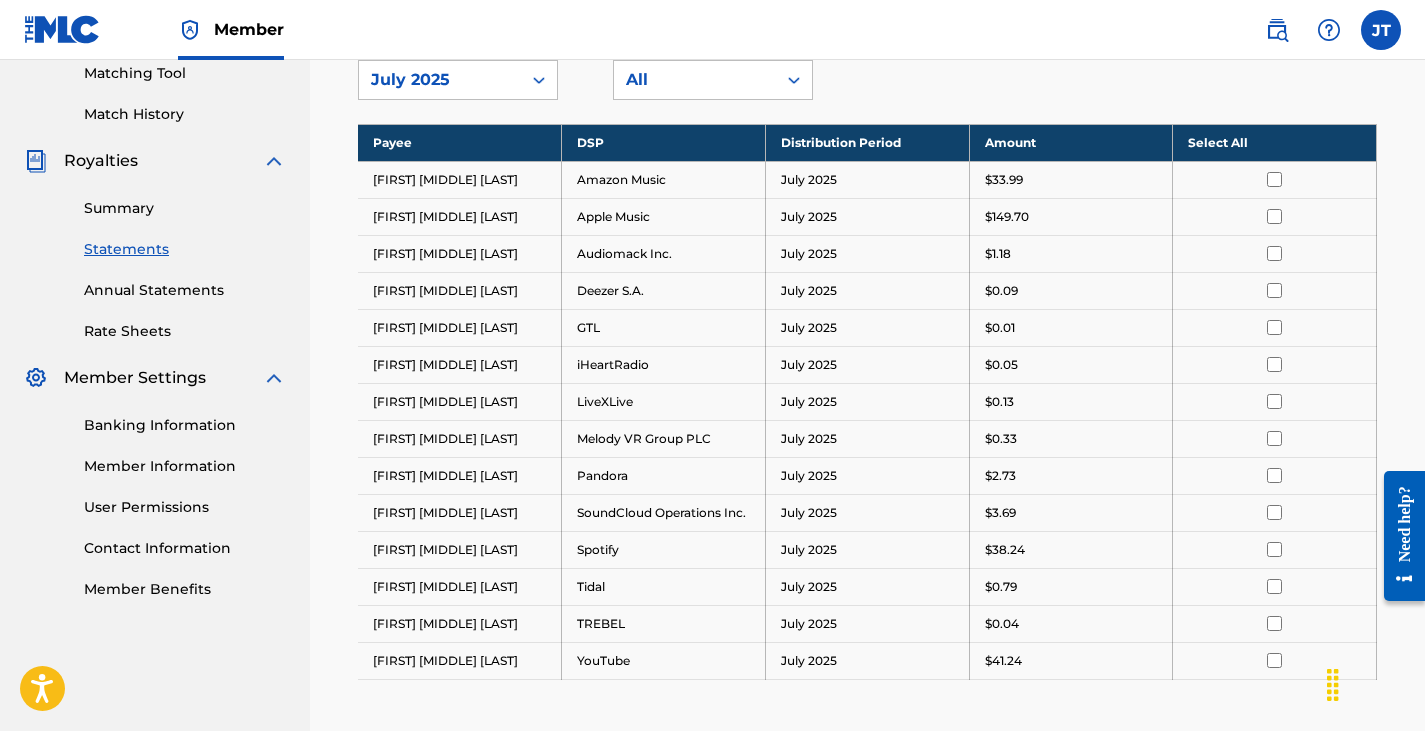 scroll, scrollTop: 518, scrollLeft: 0, axis: vertical 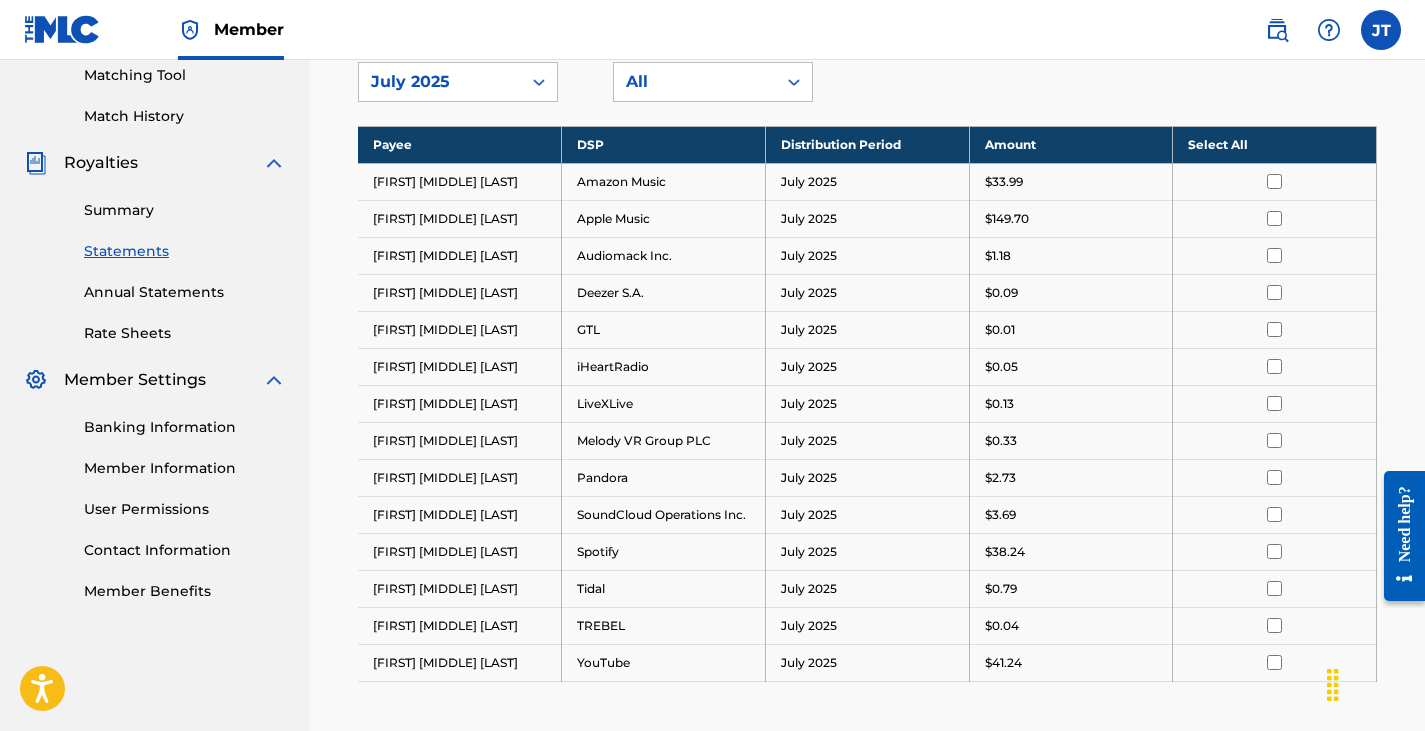 click on "Apple Music" at bounding box center [664, 218] 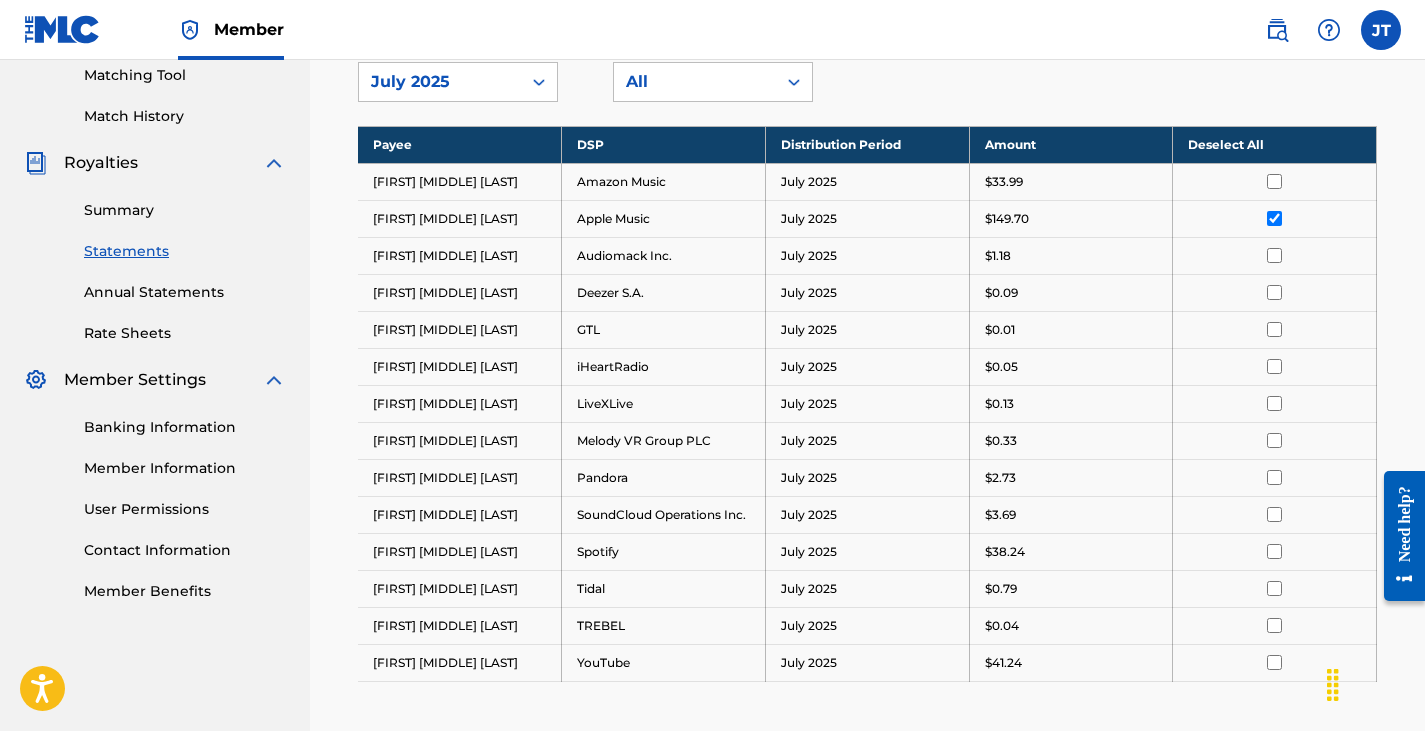 scroll, scrollTop: 774, scrollLeft: 0, axis: vertical 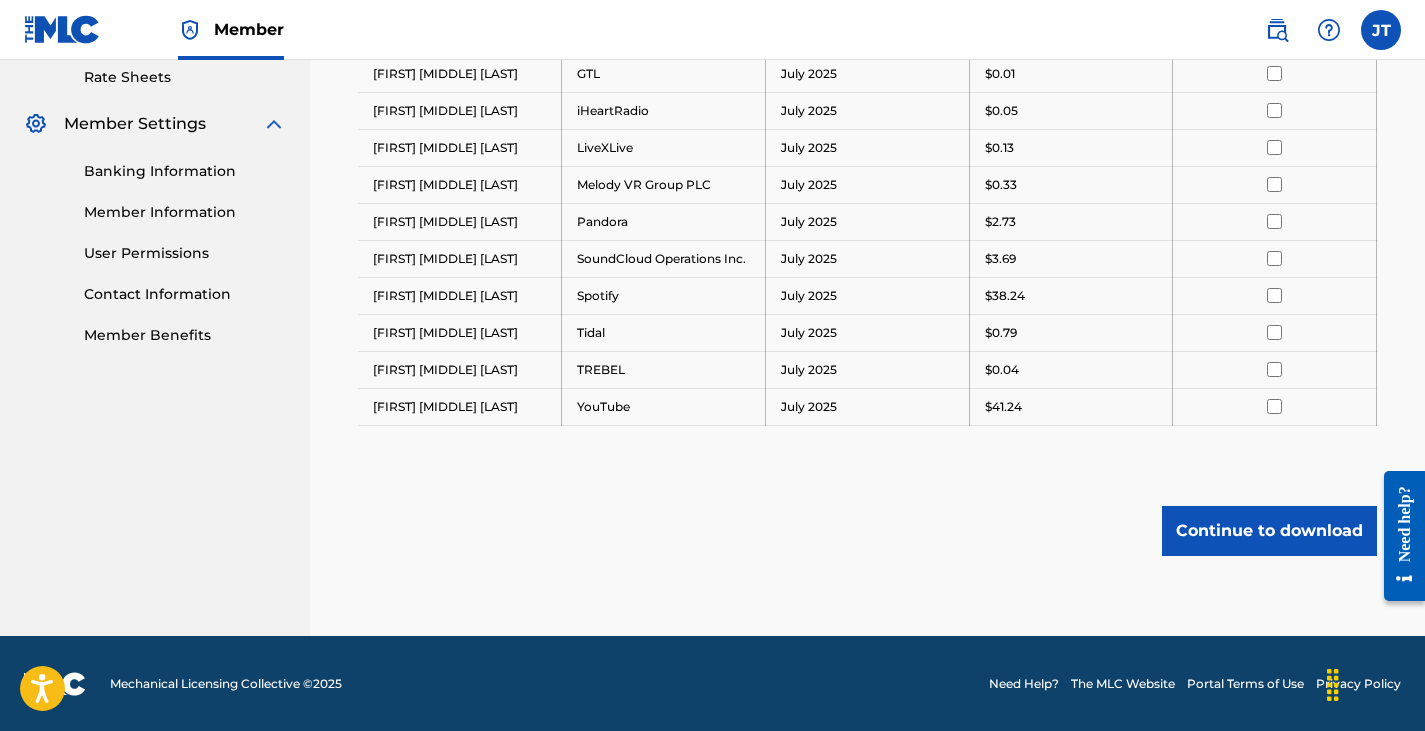 click on "Continue to download" at bounding box center (1269, 531) 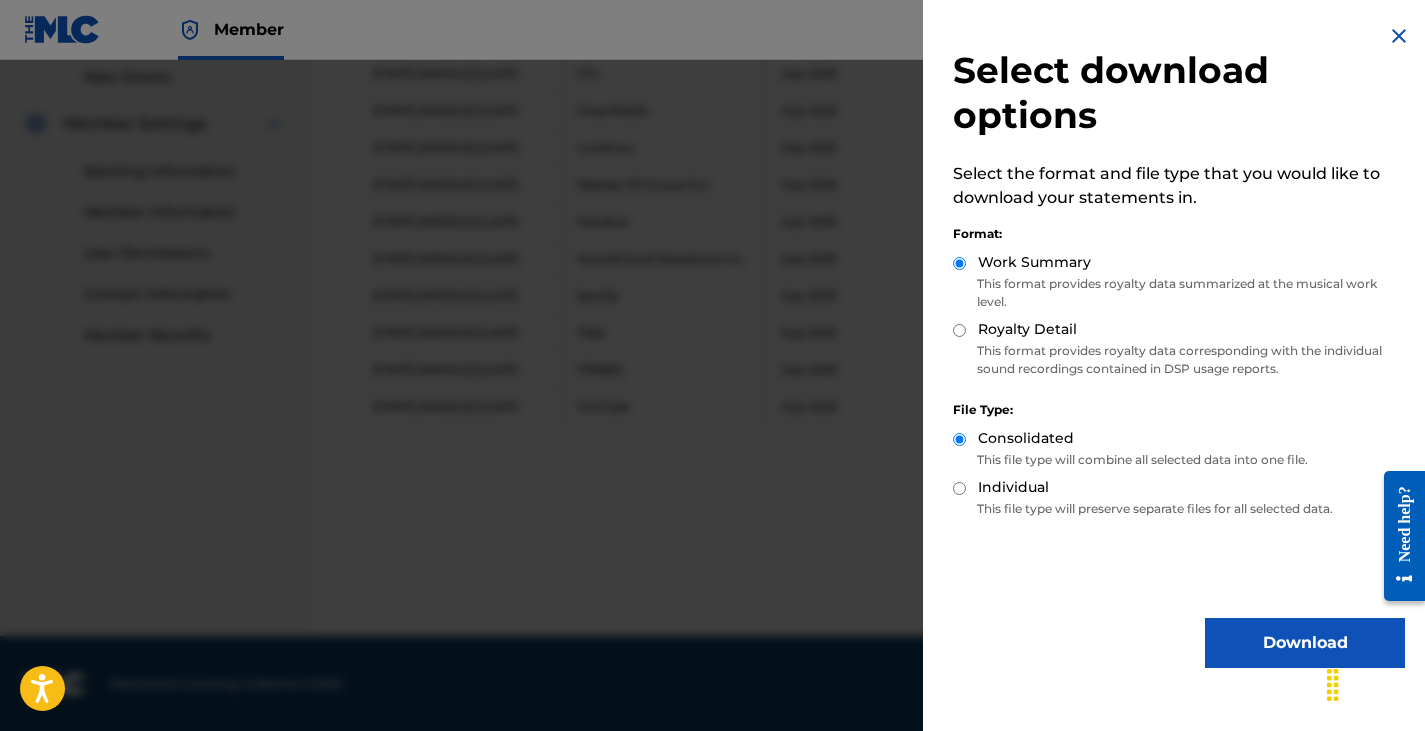 click on "Royalty Detail" at bounding box center [1027, 329] 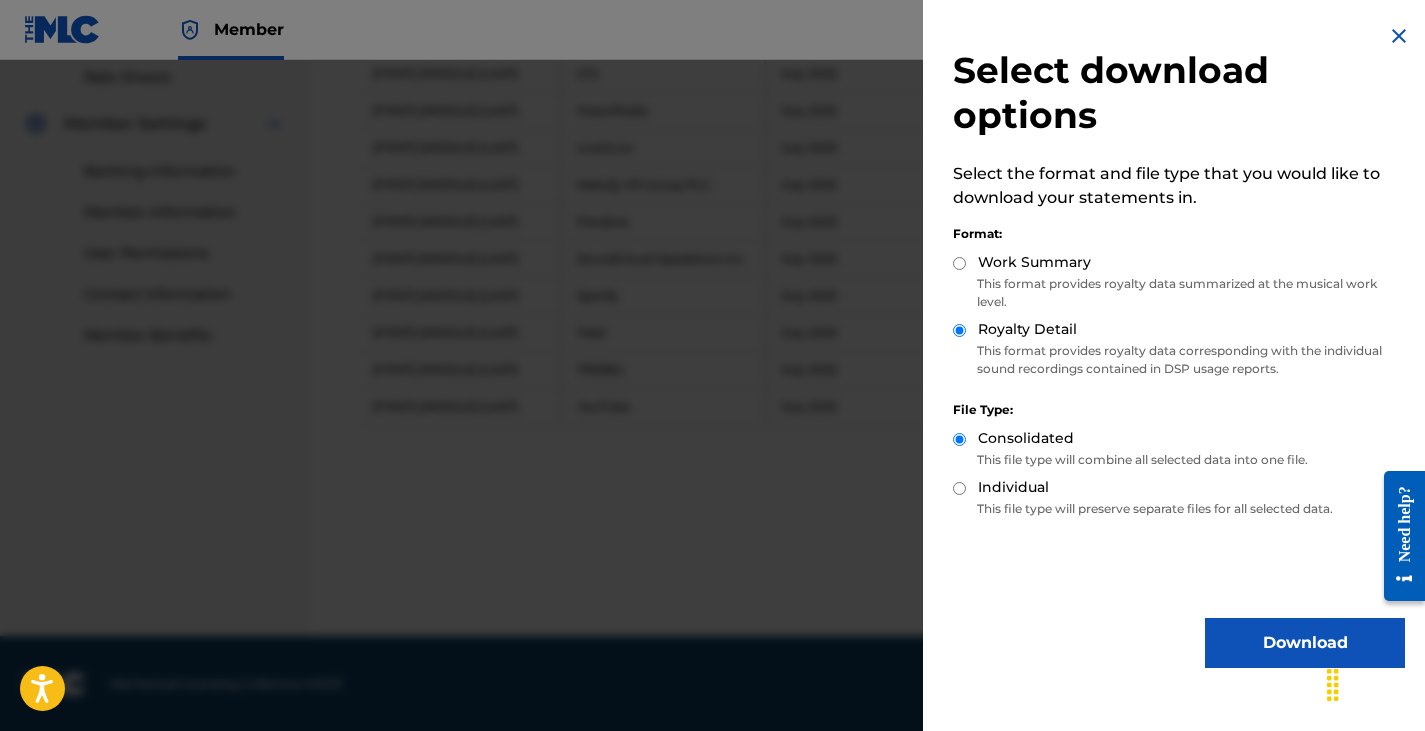 click on "This format provides royalty data summarized at the musical work level." at bounding box center [1179, 293] 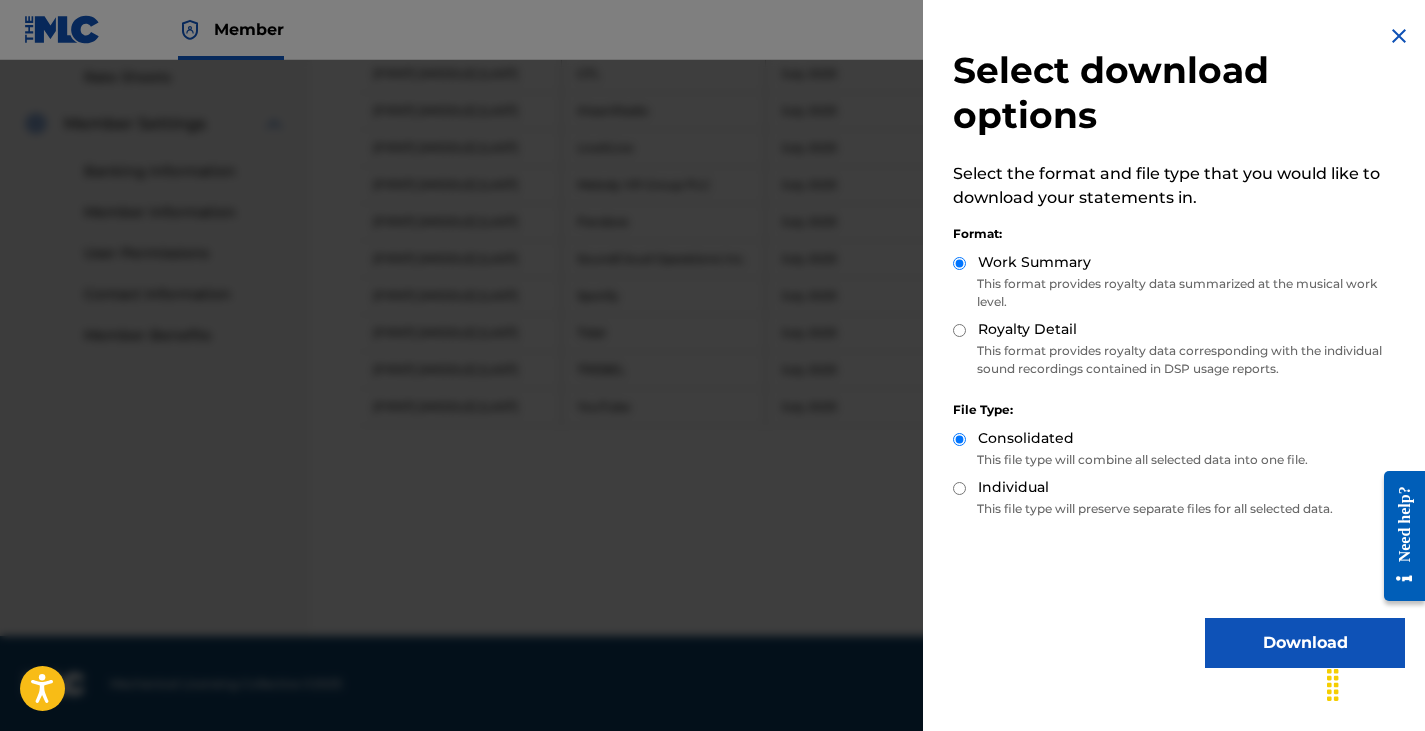 click on "Download" at bounding box center [1305, 643] 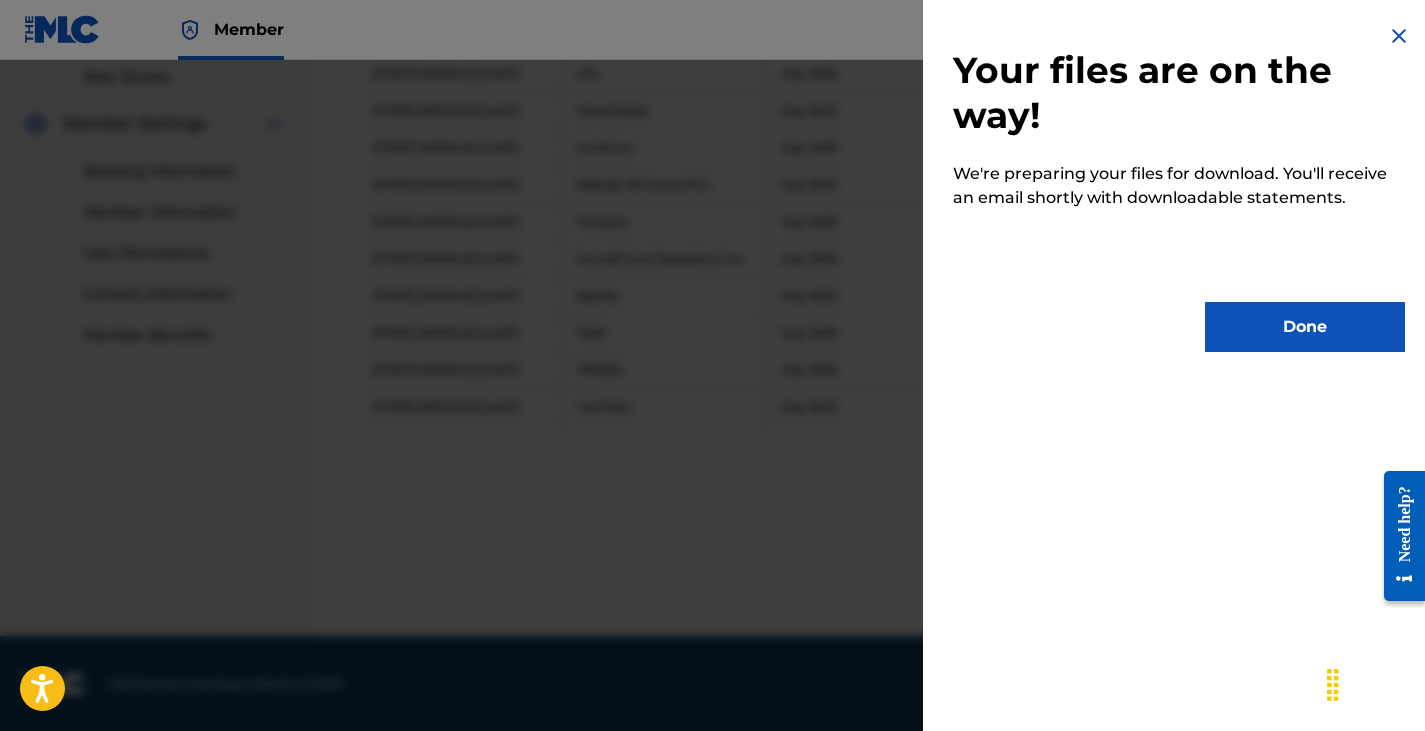 click on "Done" at bounding box center [1305, 327] 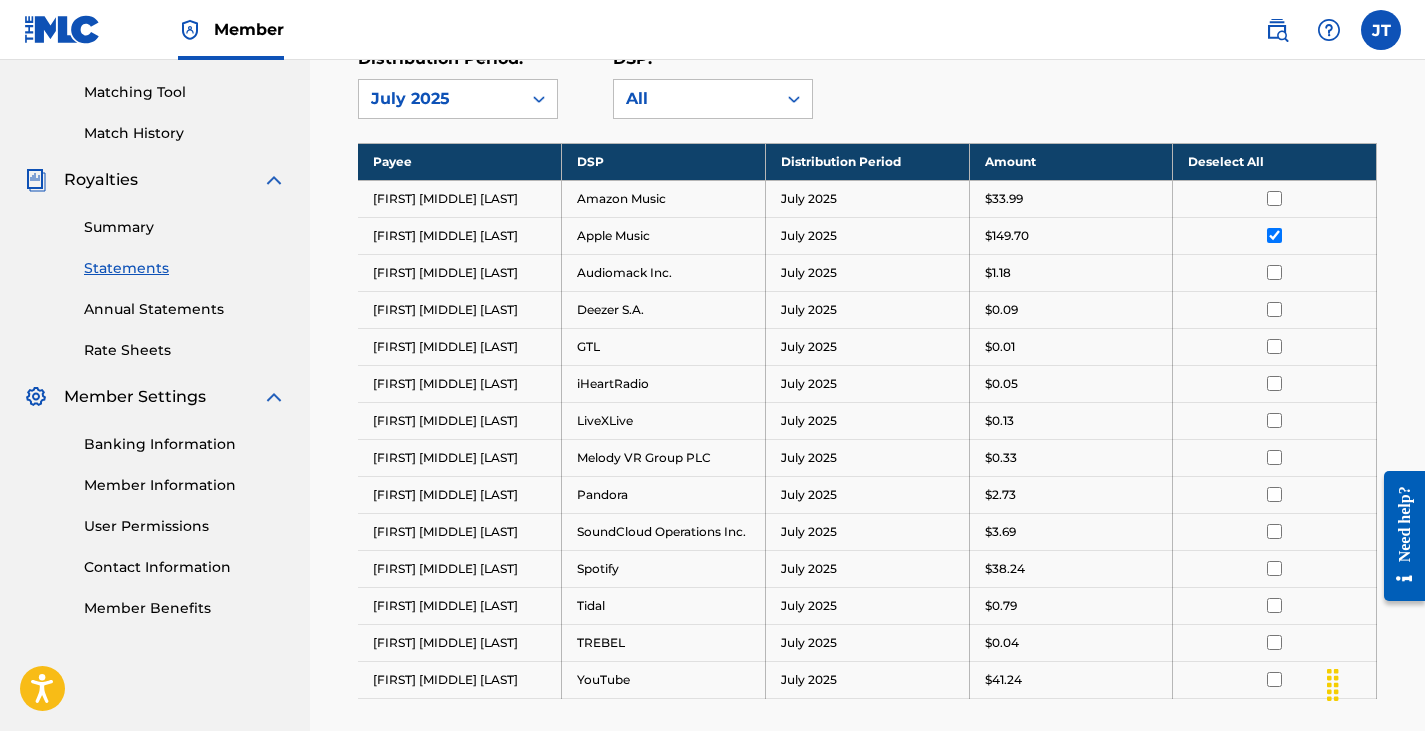 scroll, scrollTop: 500, scrollLeft: 0, axis: vertical 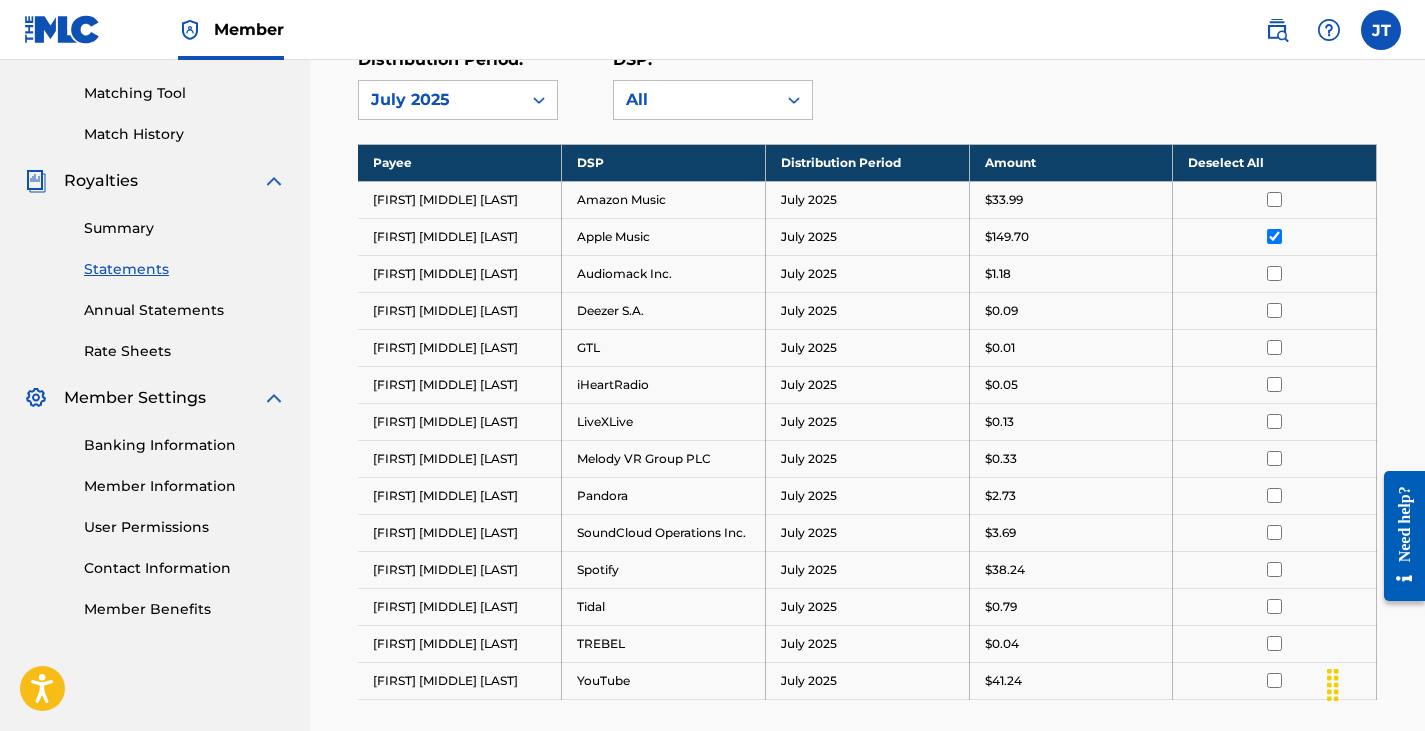 click on "Annual Statements" at bounding box center (185, 310) 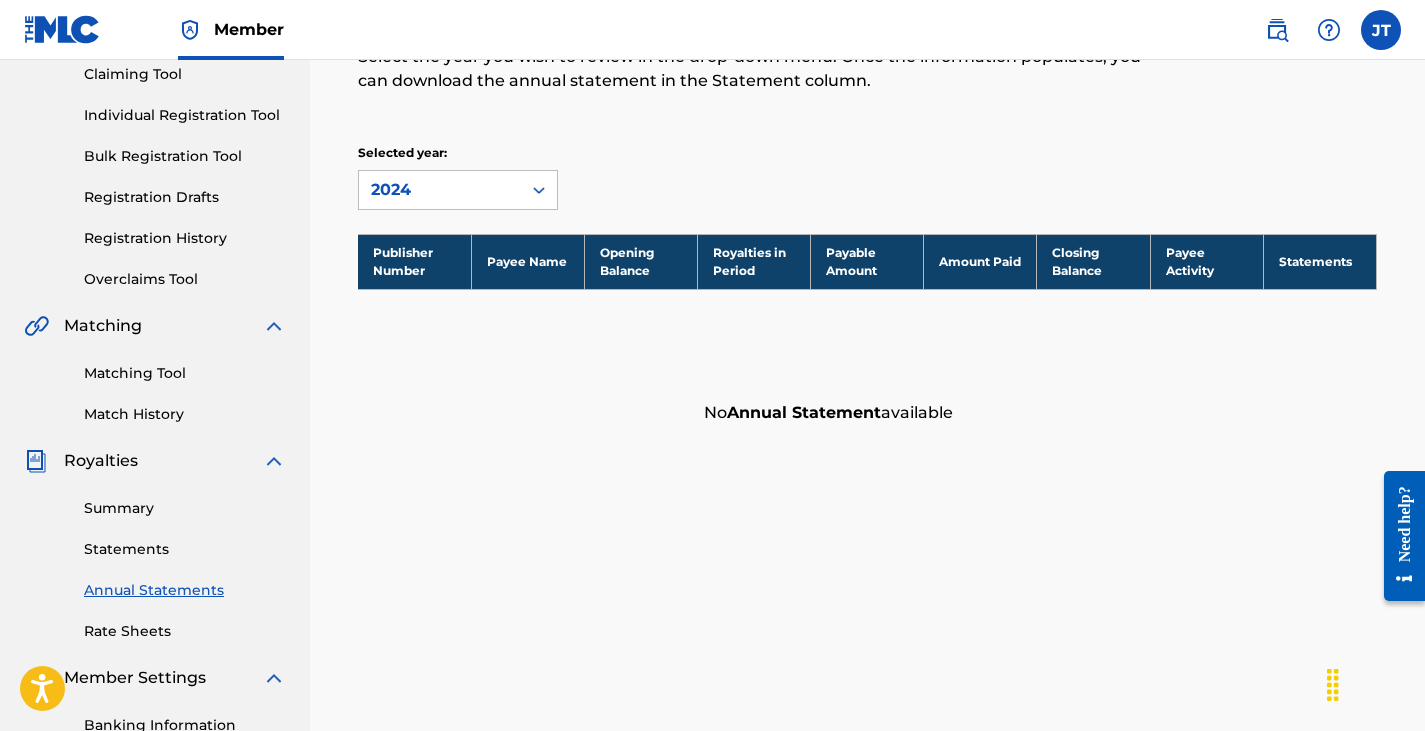 scroll, scrollTop: 220, scrollLeft: 0, axis: vertical 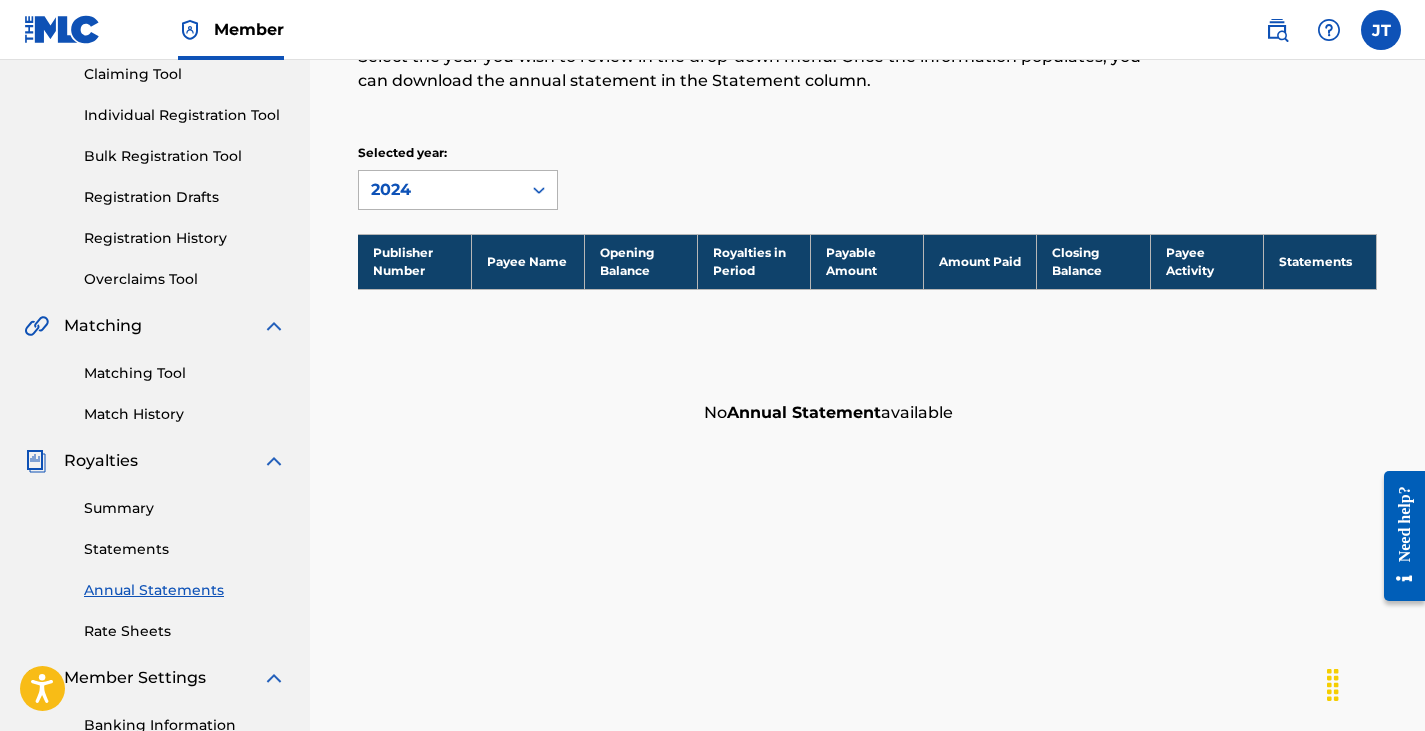 click on "2024" at bounding box center [440, 190] 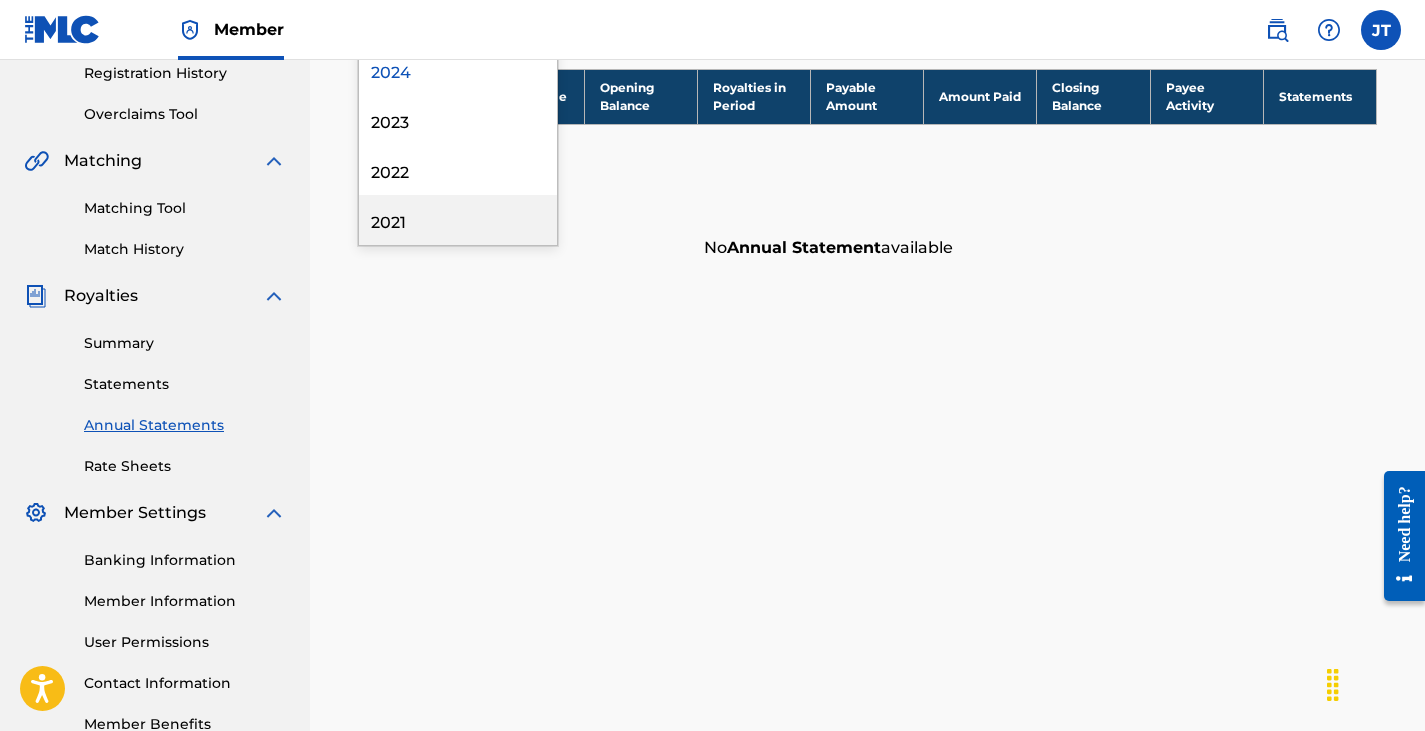 scroll, scrollTop: 386, scrollLeft: 0, axis: vertical 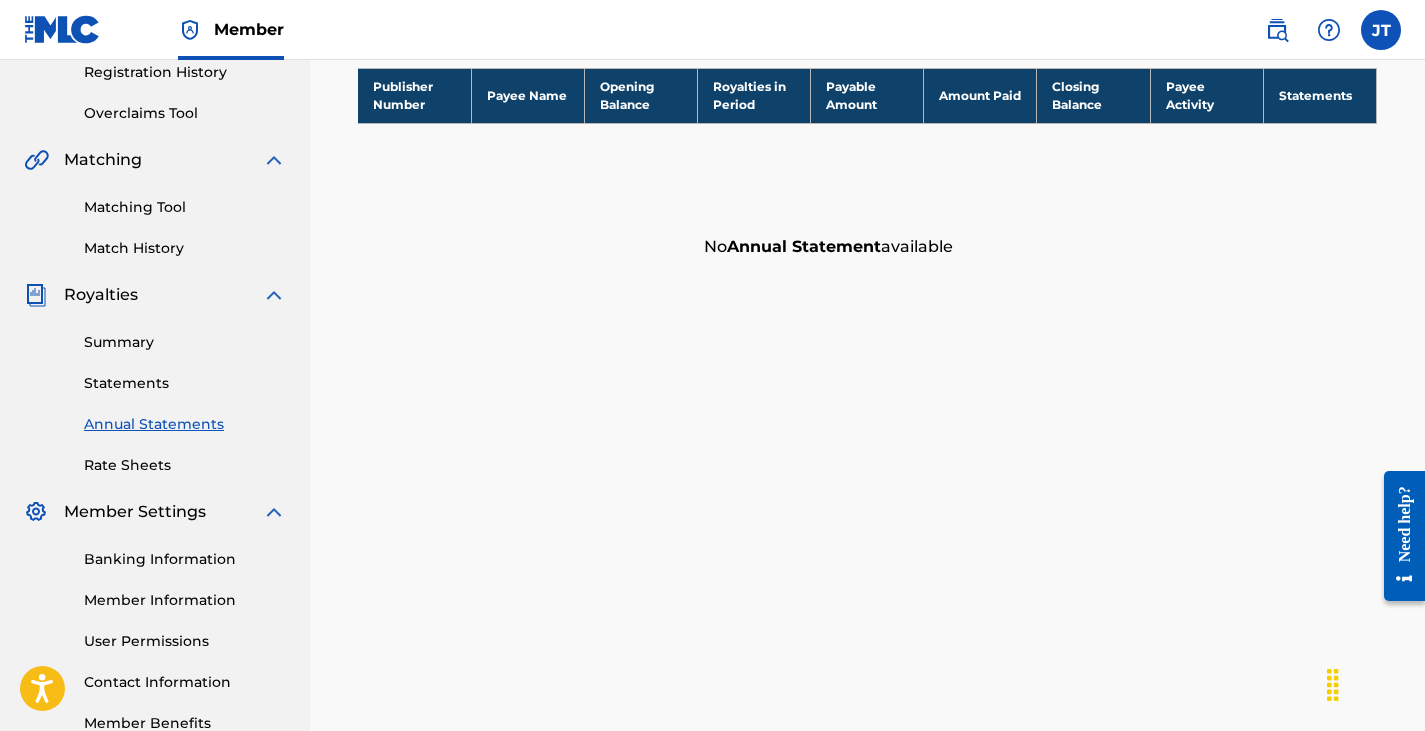 click on "Rate Sheets" at bounding box center (185, 465) 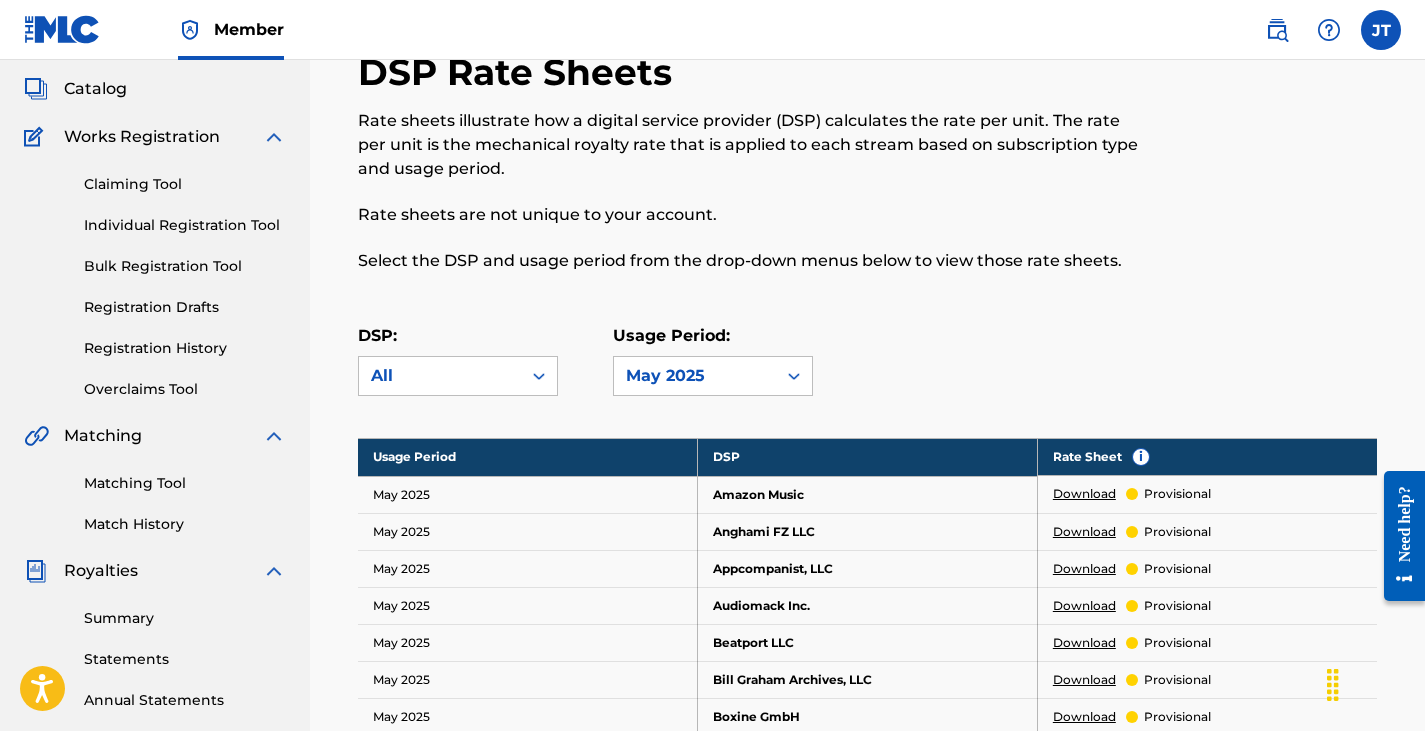 scroll, scrollTop: 0, scrollLeft: 0, axis: both 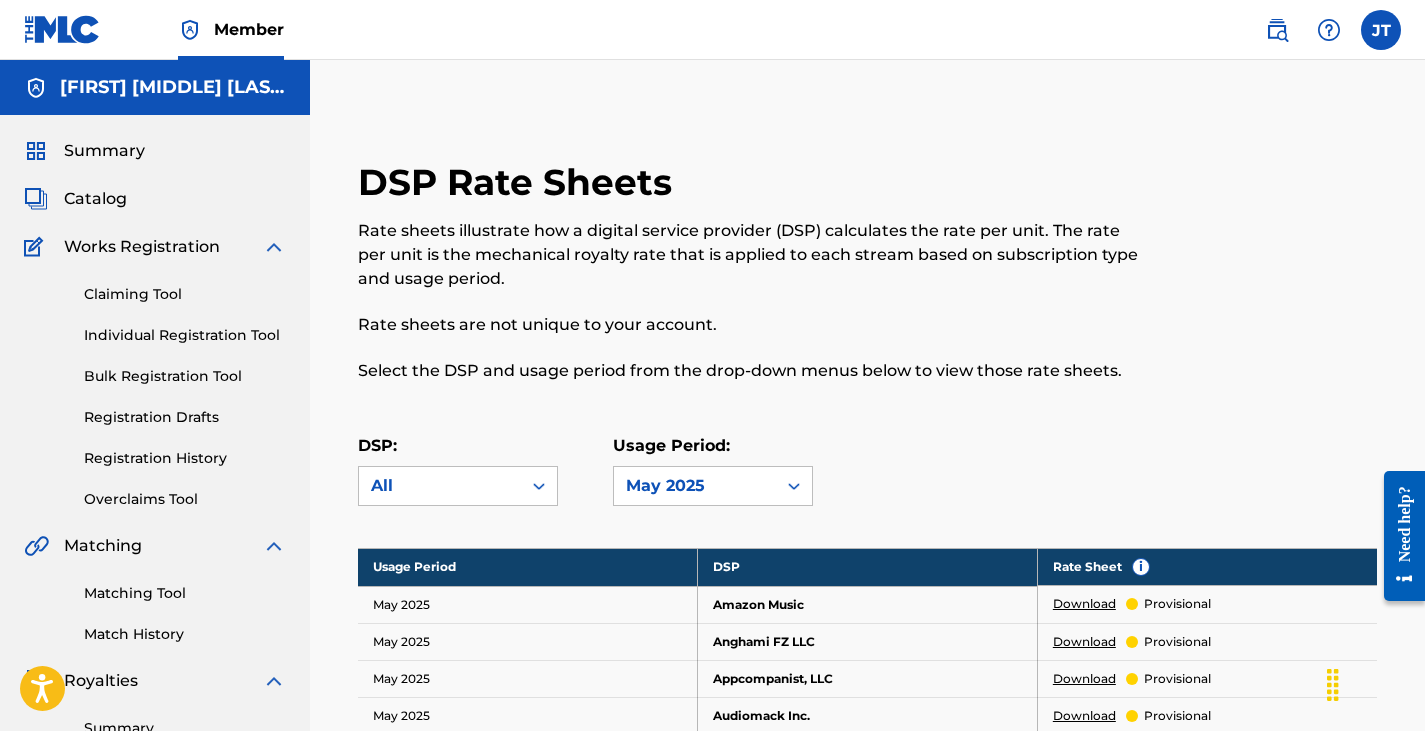 click on "Overclaims Tool" at bounding box center [185, 499] 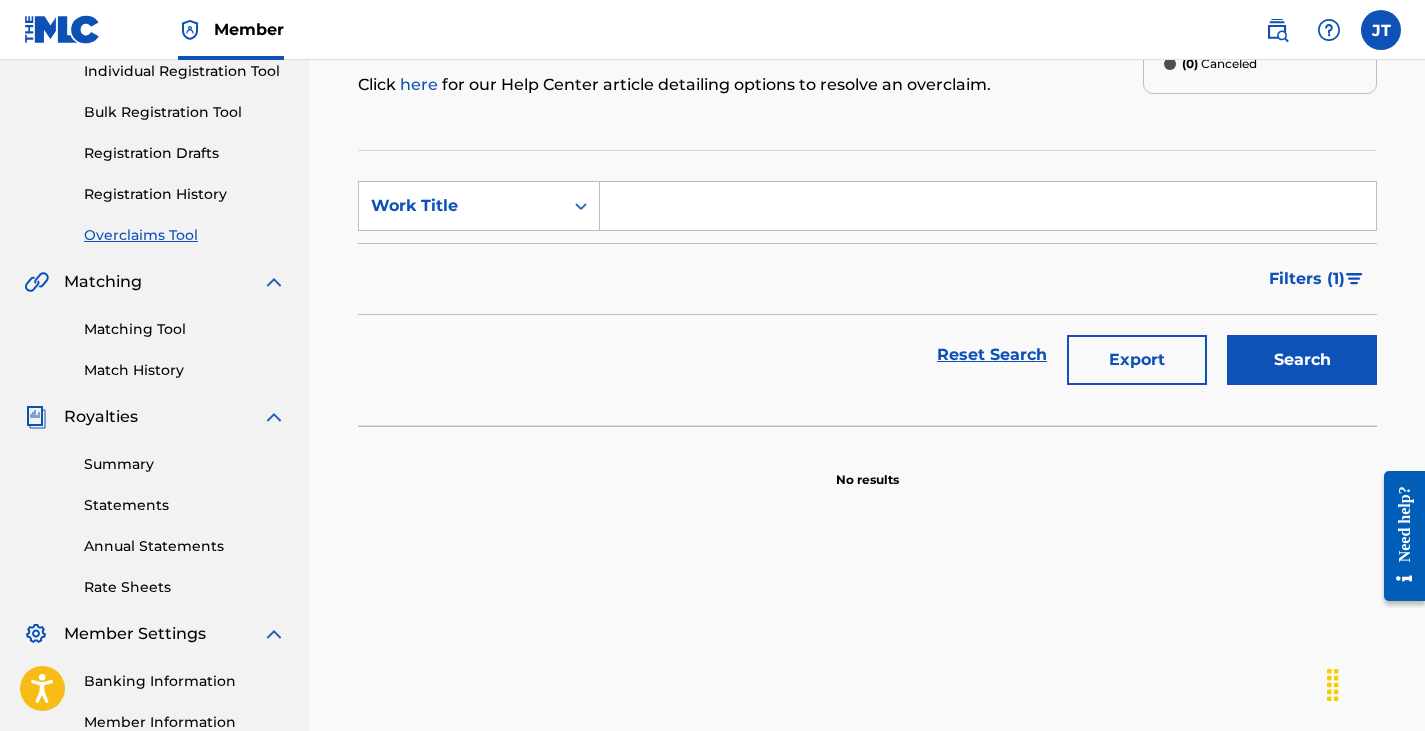 scroll, scrollTop: 307, scrollLeft: 0, axis: vertical 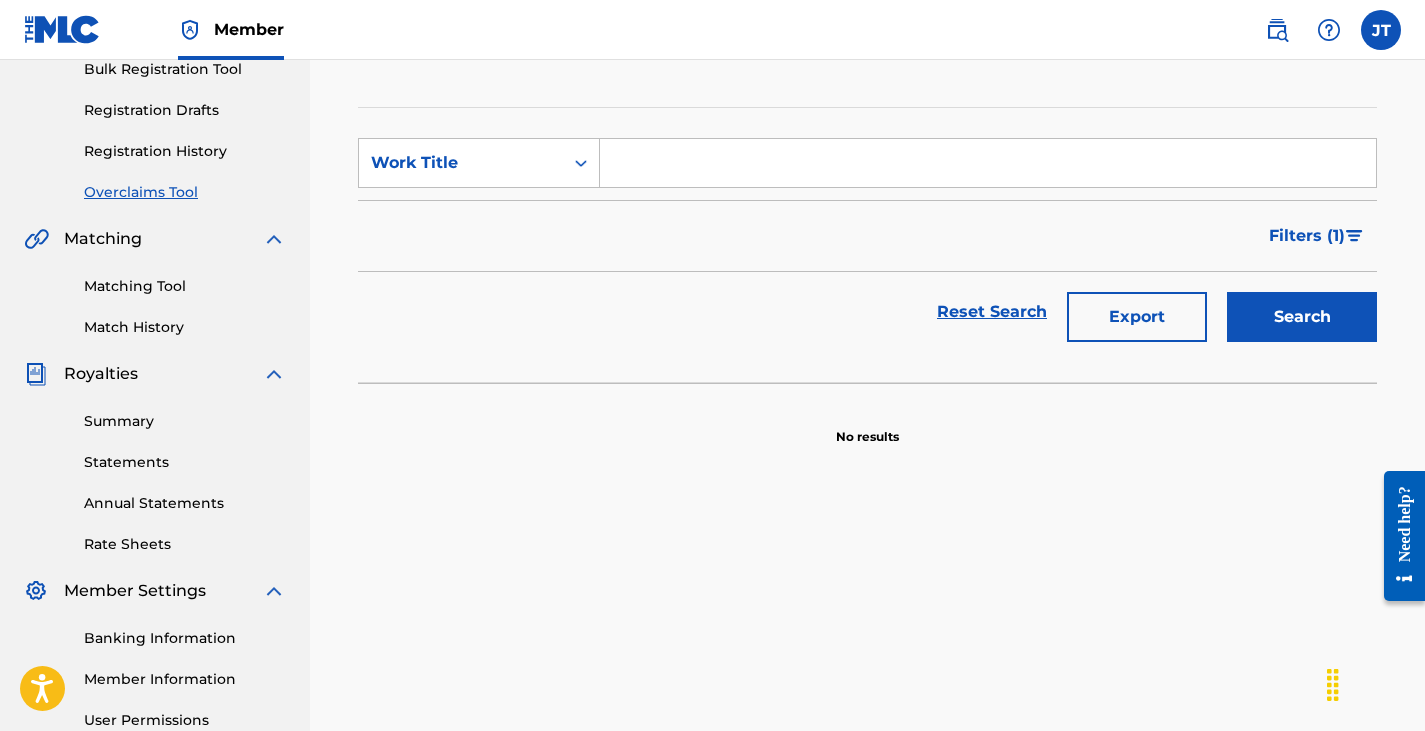 click on "Summary" at bounding box center [185, 421] 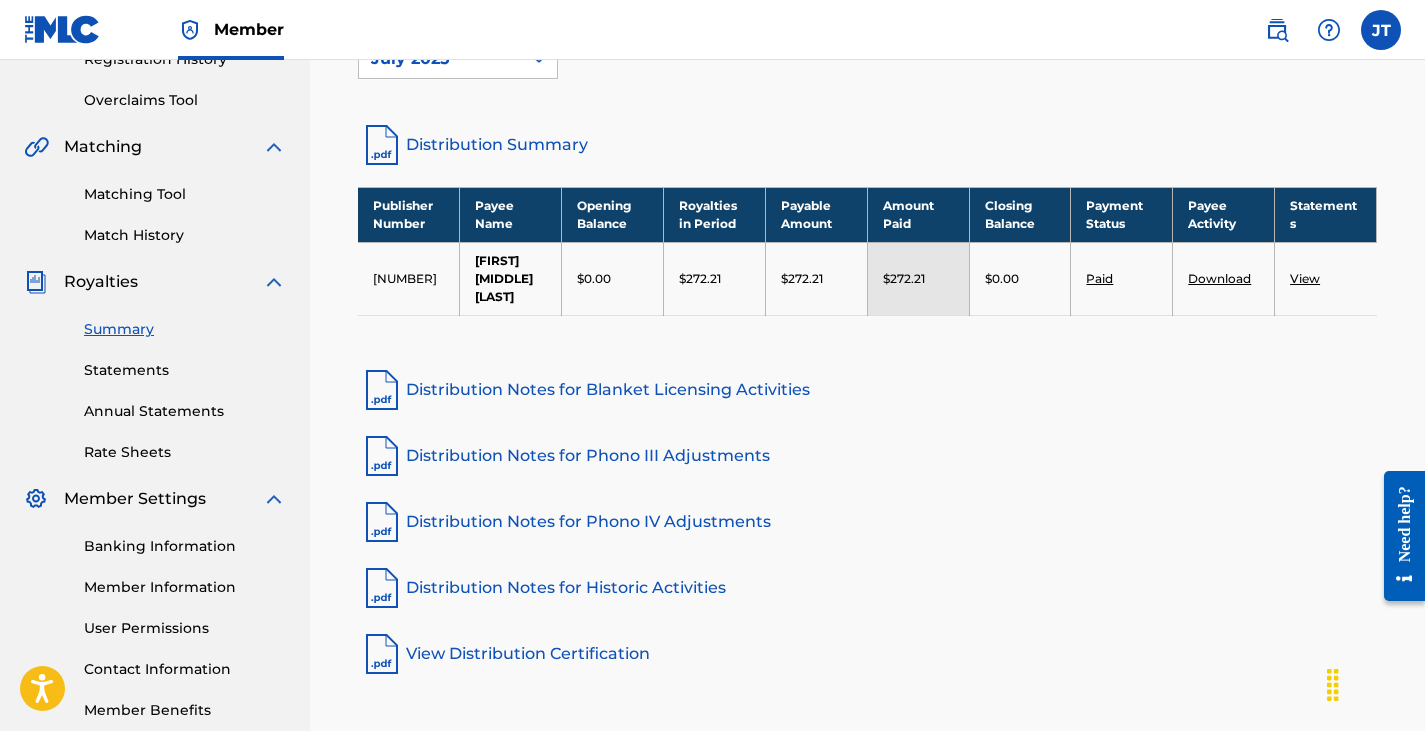 scroll, scrollTop: 400, scrollLeft: 0, axis: vertical 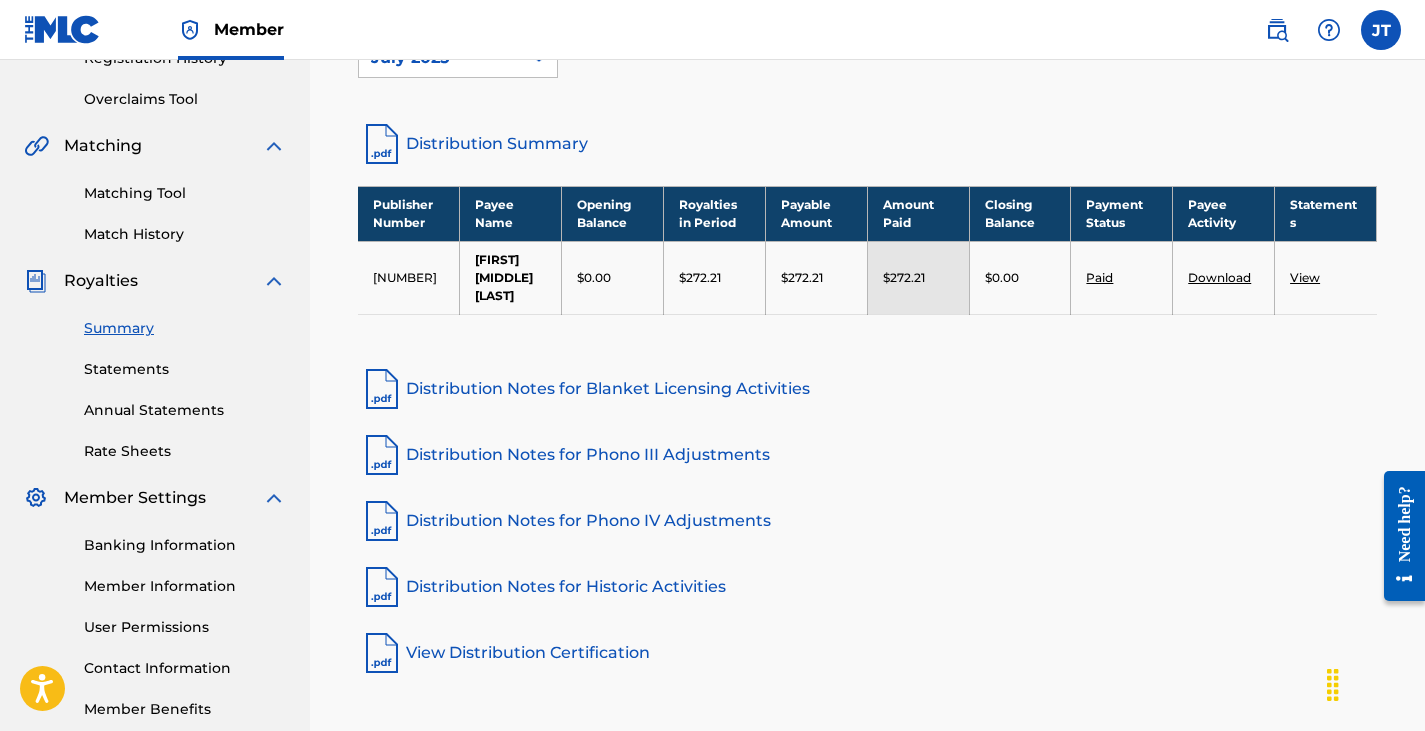 click on "View" at bounding box center [1305, 277] 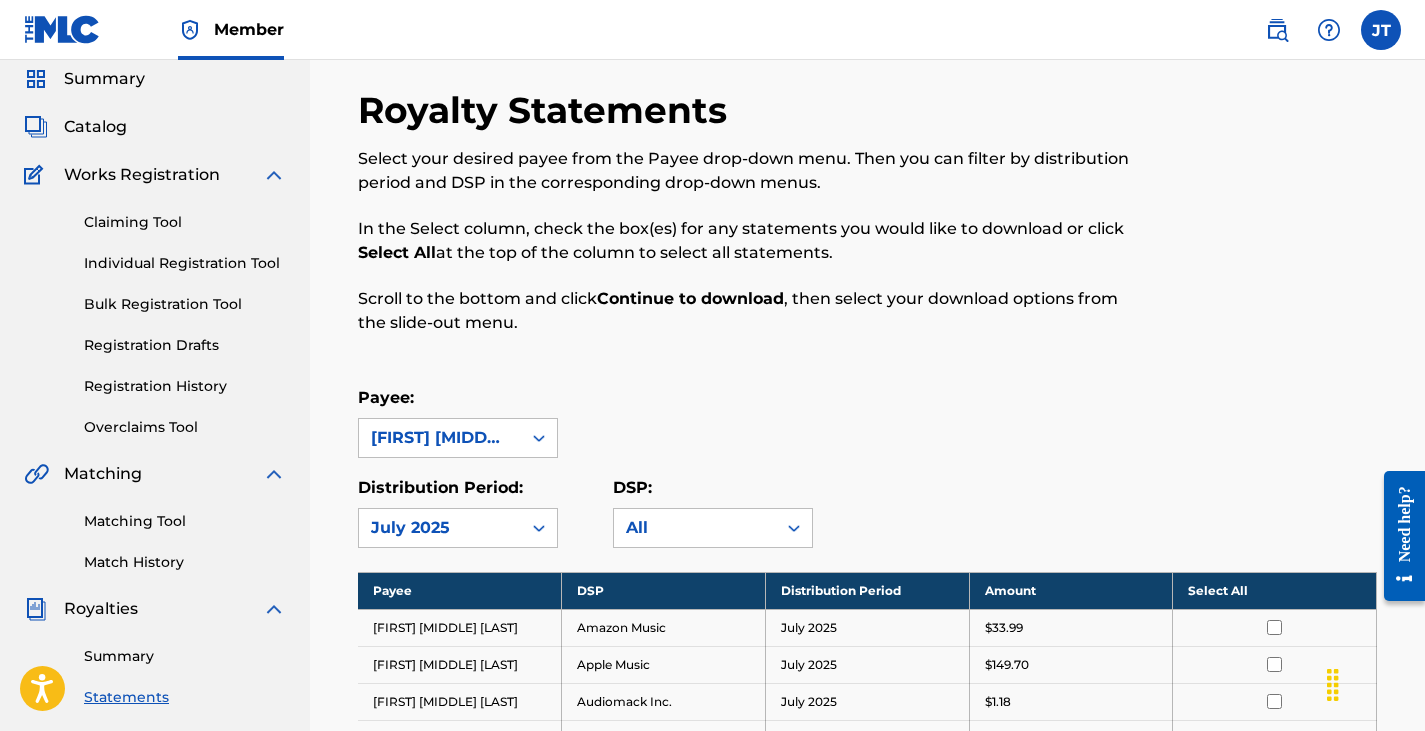 scroll, scrollTop: 70, scrollLeft: 0, axis: vertical 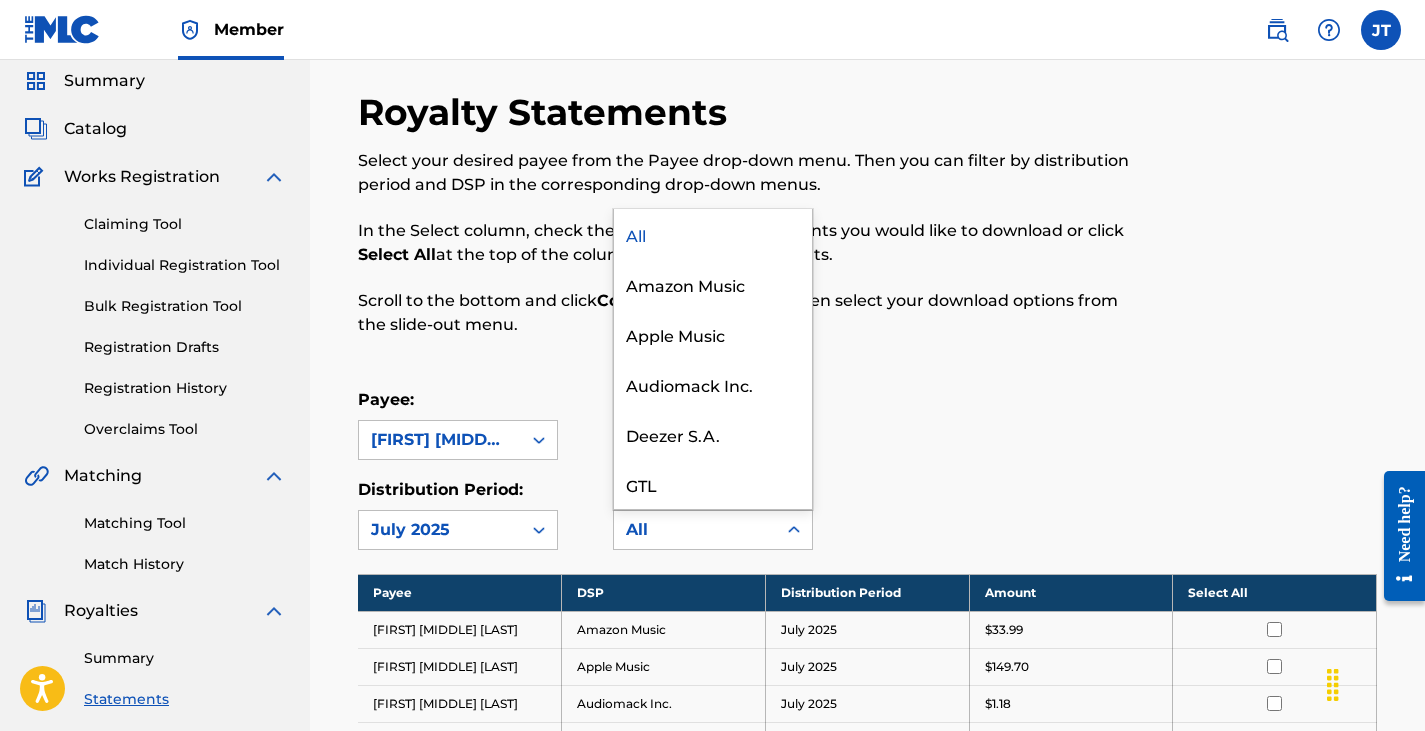 click on "All" at bounding box center (695, 530) 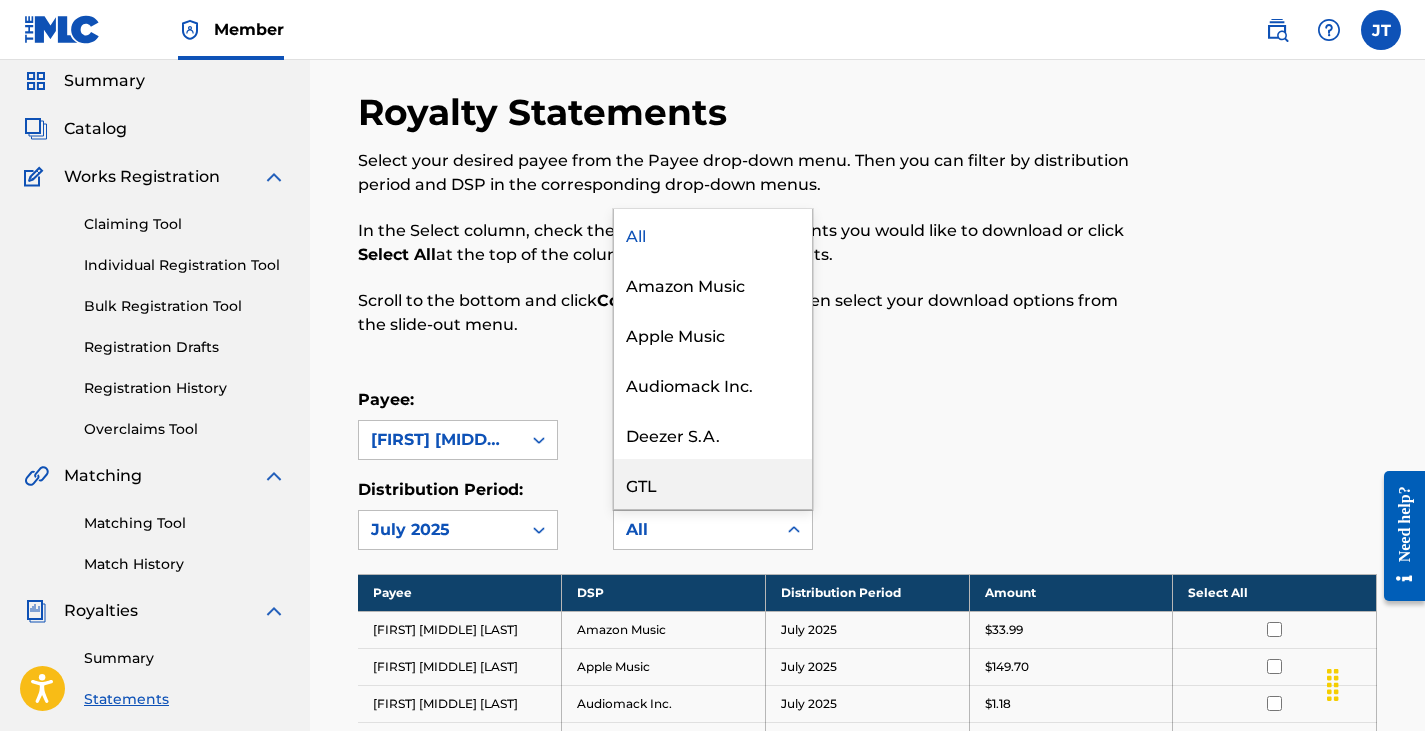click on "Payee: [FIRST] [MIDDLE] [LAST]" at bounding box center (867, 424) 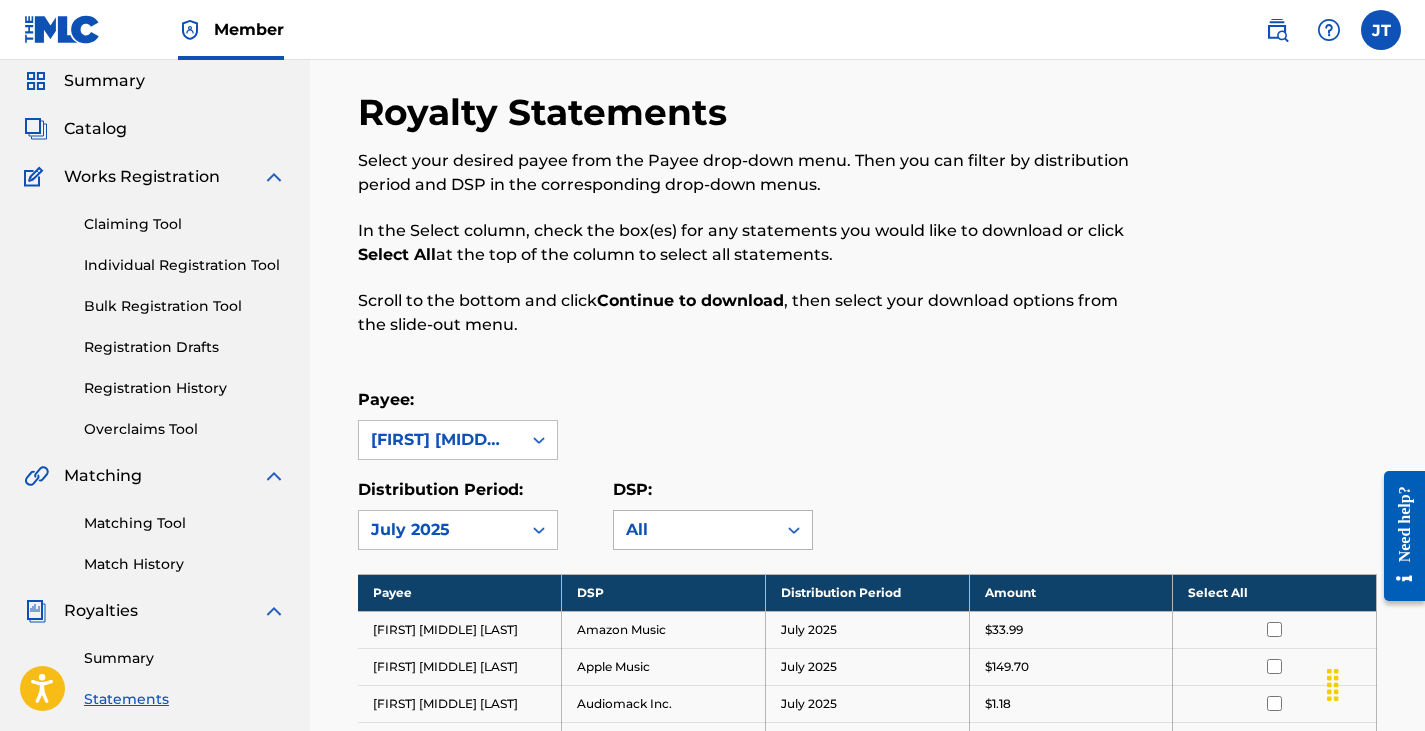 scroll, scrollTop: 774, scrollLeft: 0, axis: vertical 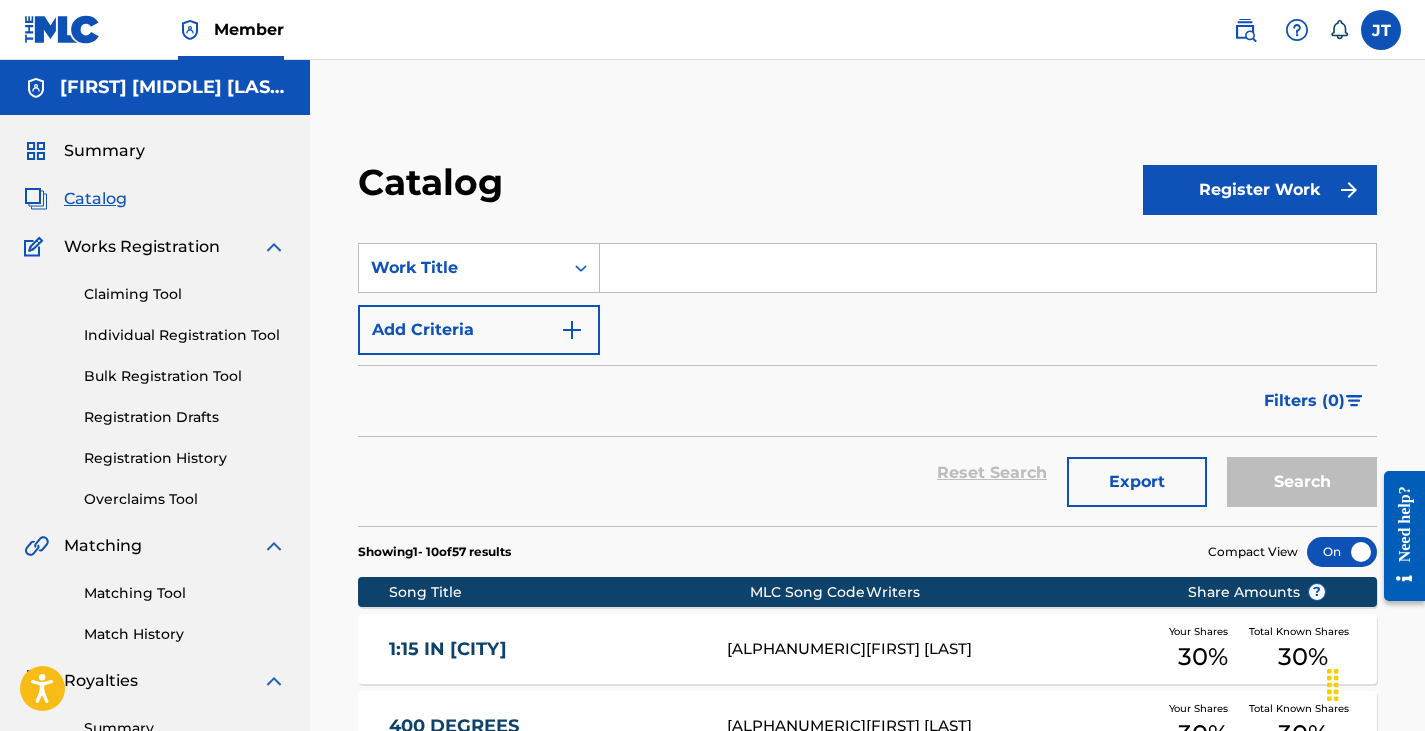 click at bounding box center [988, 268] 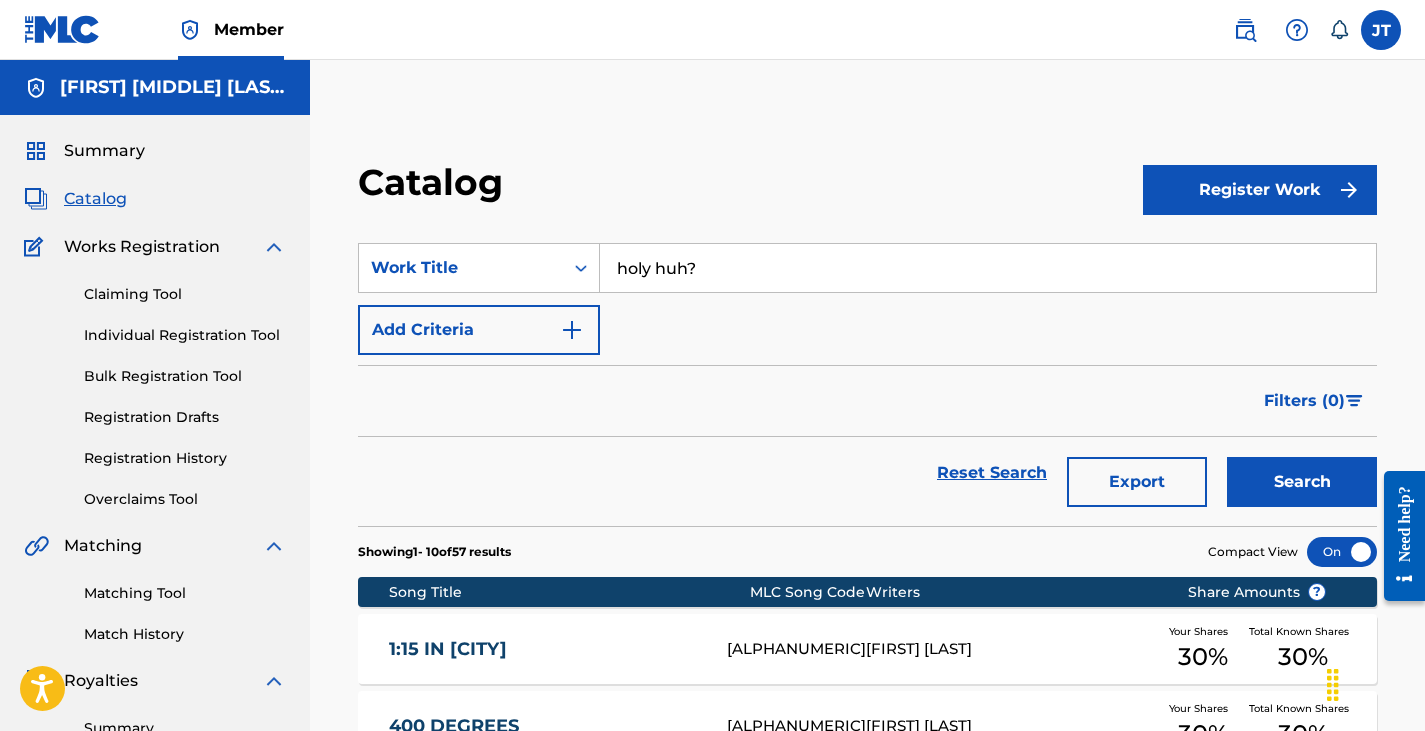 type on "holy huh?" 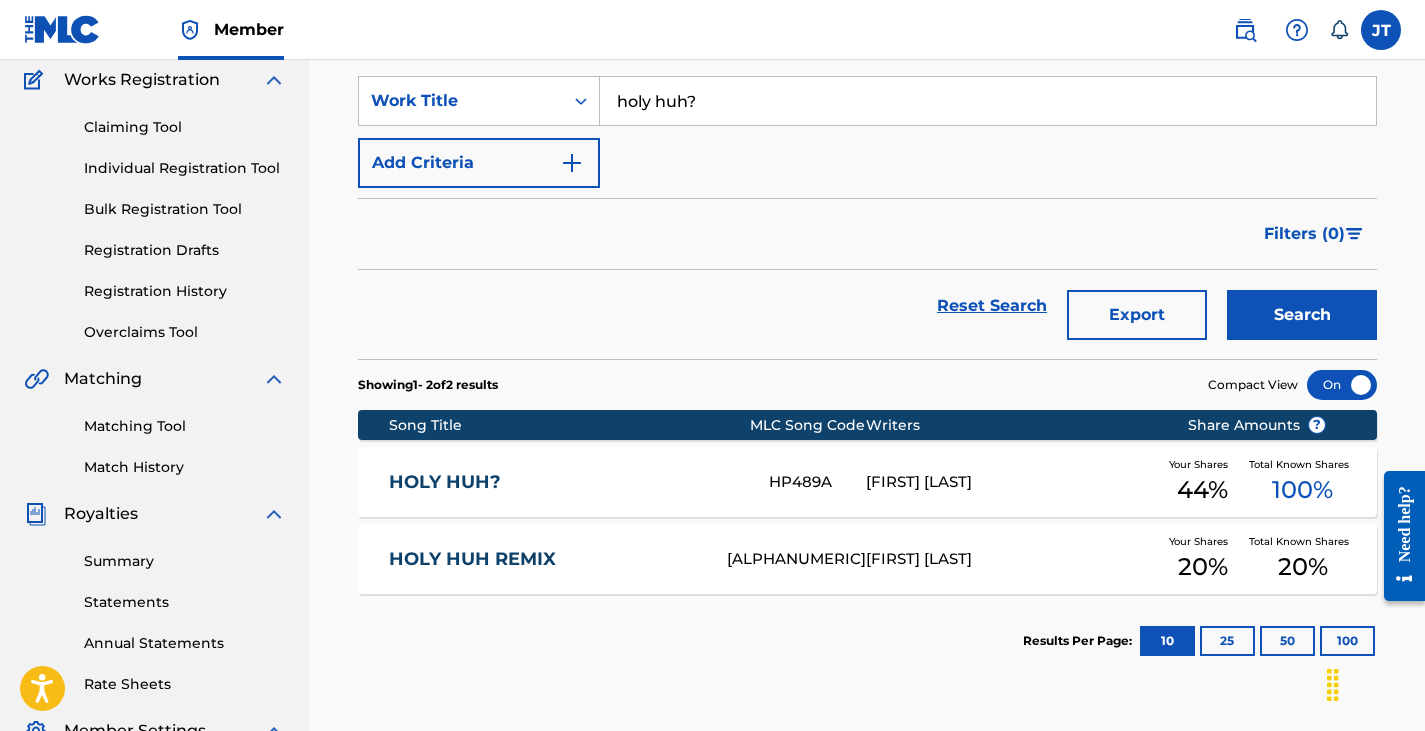 scroll, scrollTop: 168, scrollLeft: 0, axis: vertical 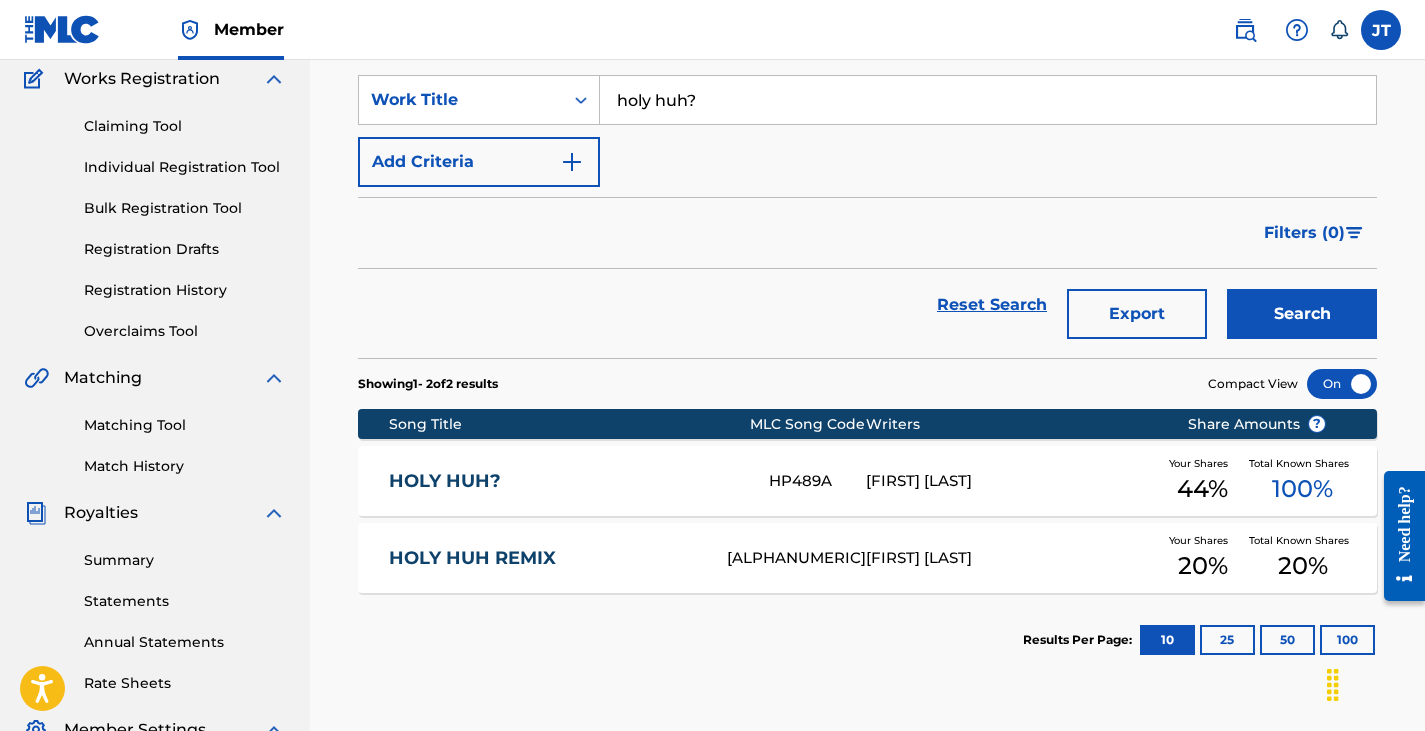 click on "HOLY HUH?" at bounding box center [579, 481] 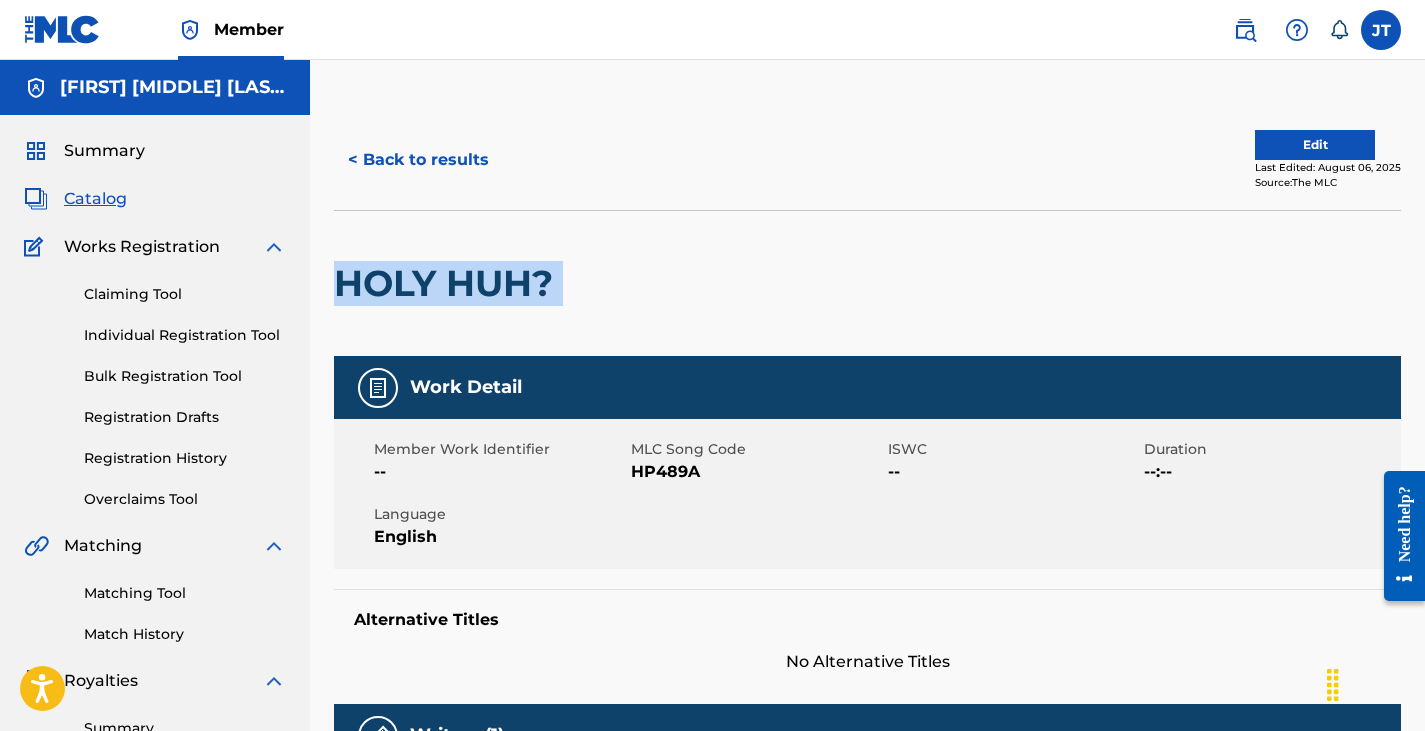 drag, startPoint x: 606, startPoint y: 268, endPoint x: 325, endPoint y: 294, distance: 282.2003 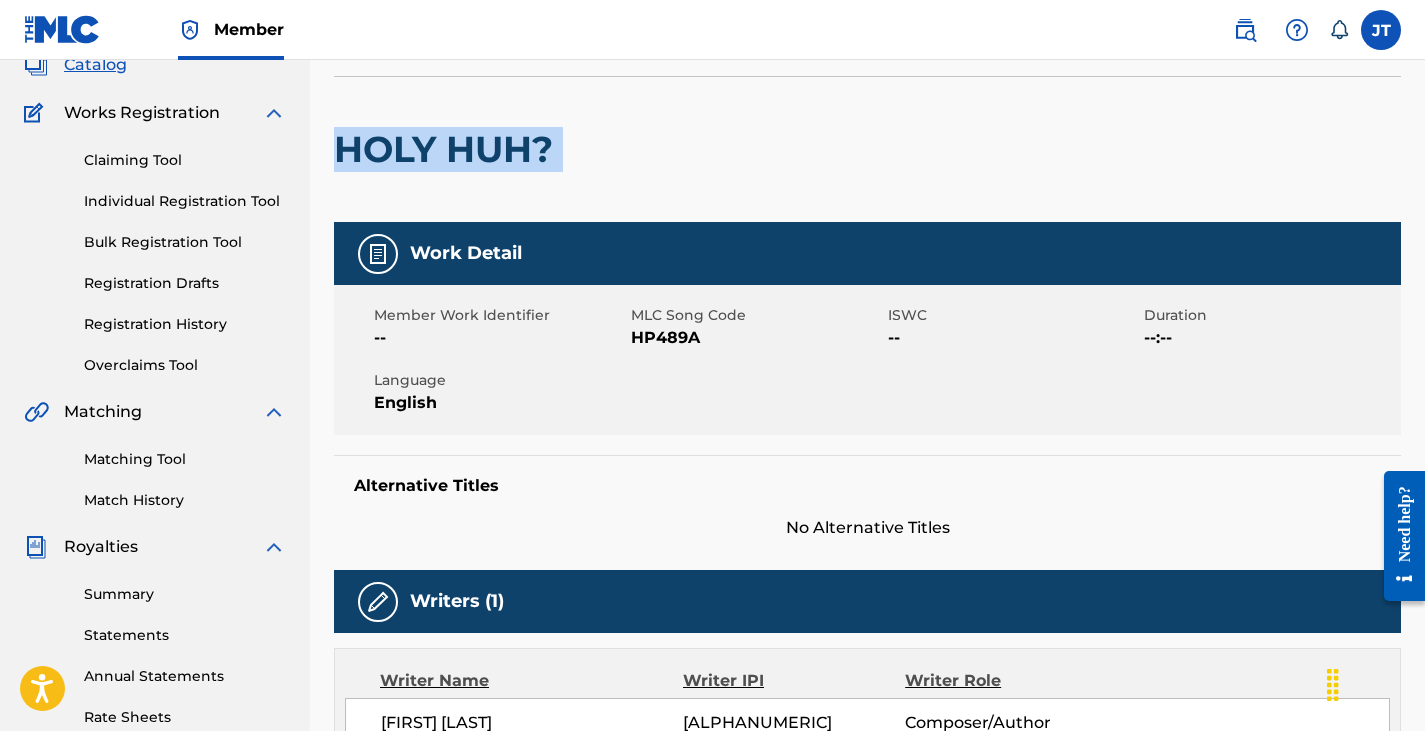 scroll, scrollTop: 140, scrollLeft: 0, axis: vertical 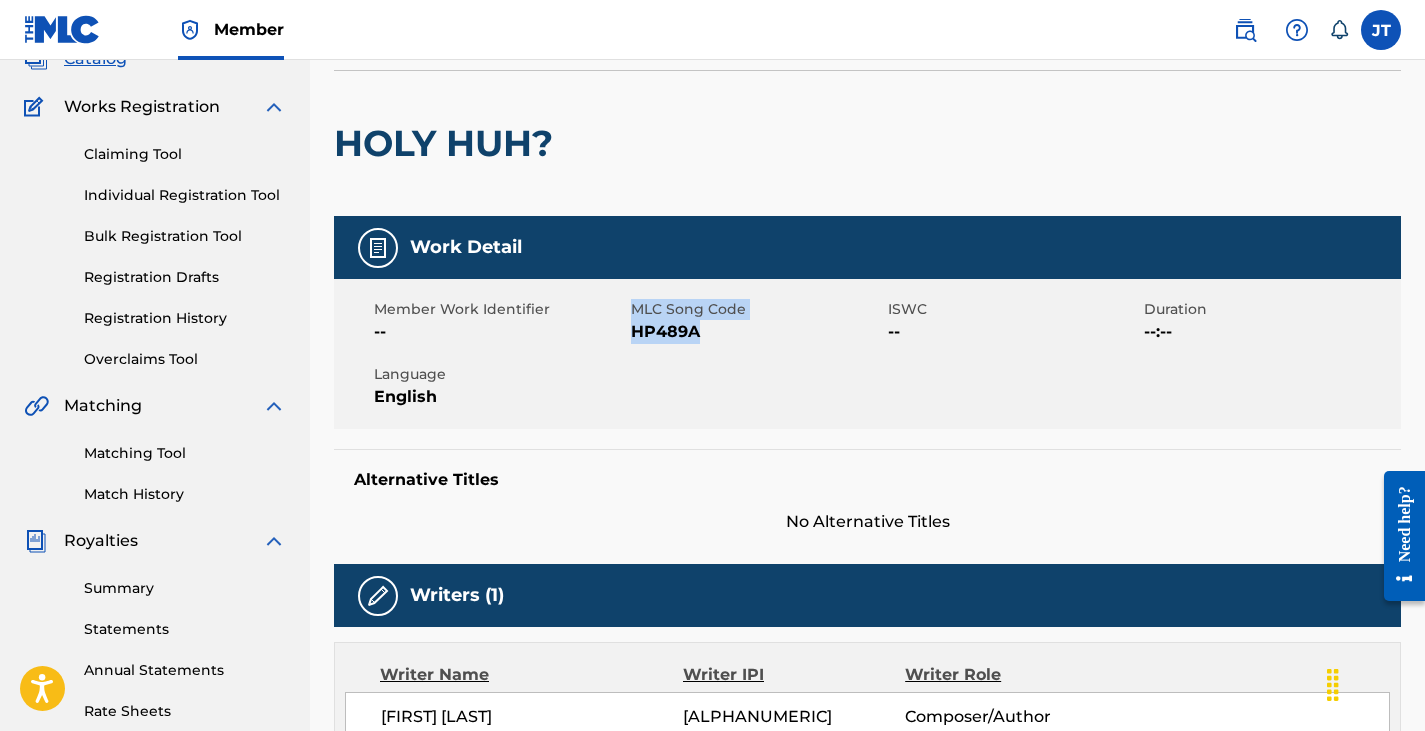 drag, startPoint x: 727, startPoint y: 338, endPoint x: 611, endPoint y: 333, distance: 116.10771 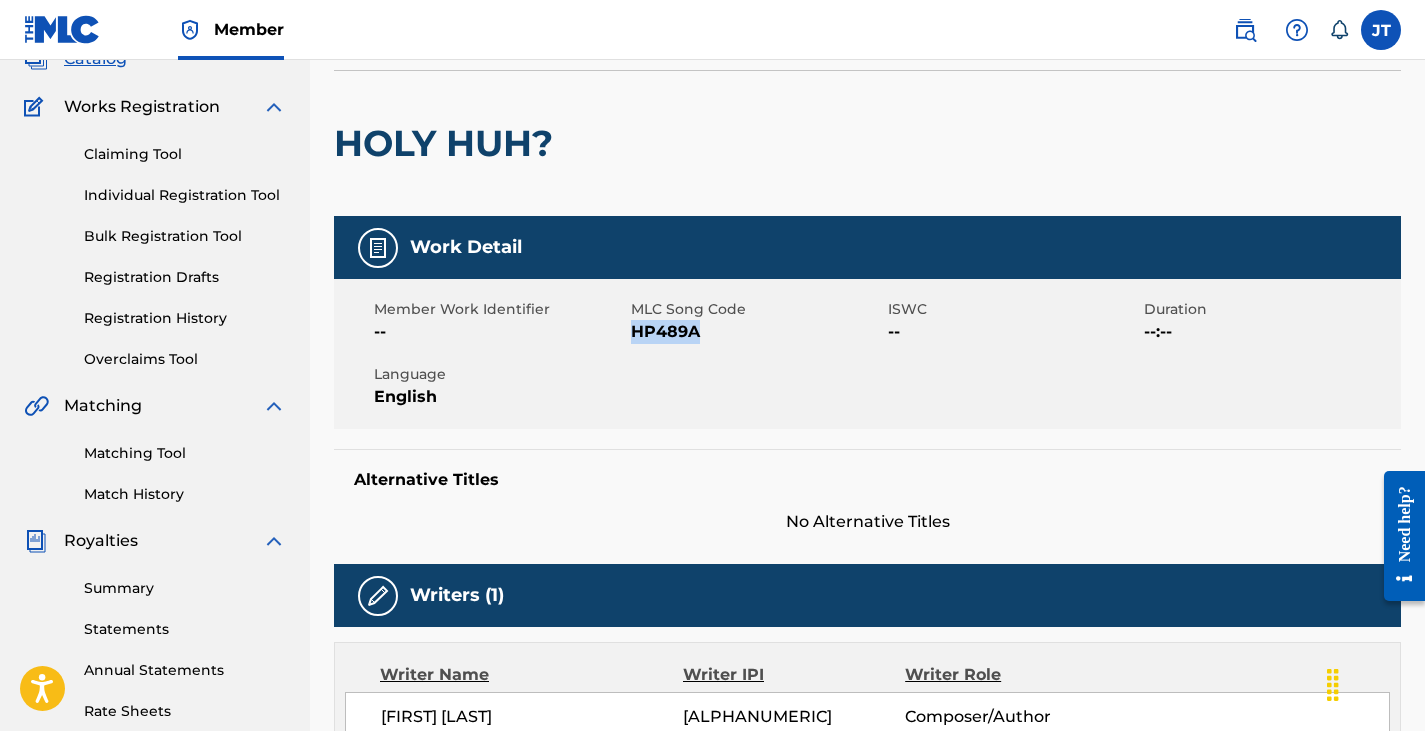 drag, startPoint x: 706, startPoint y: 331, endPoint x: 632, endPoint y: 332, distance: 74.00676 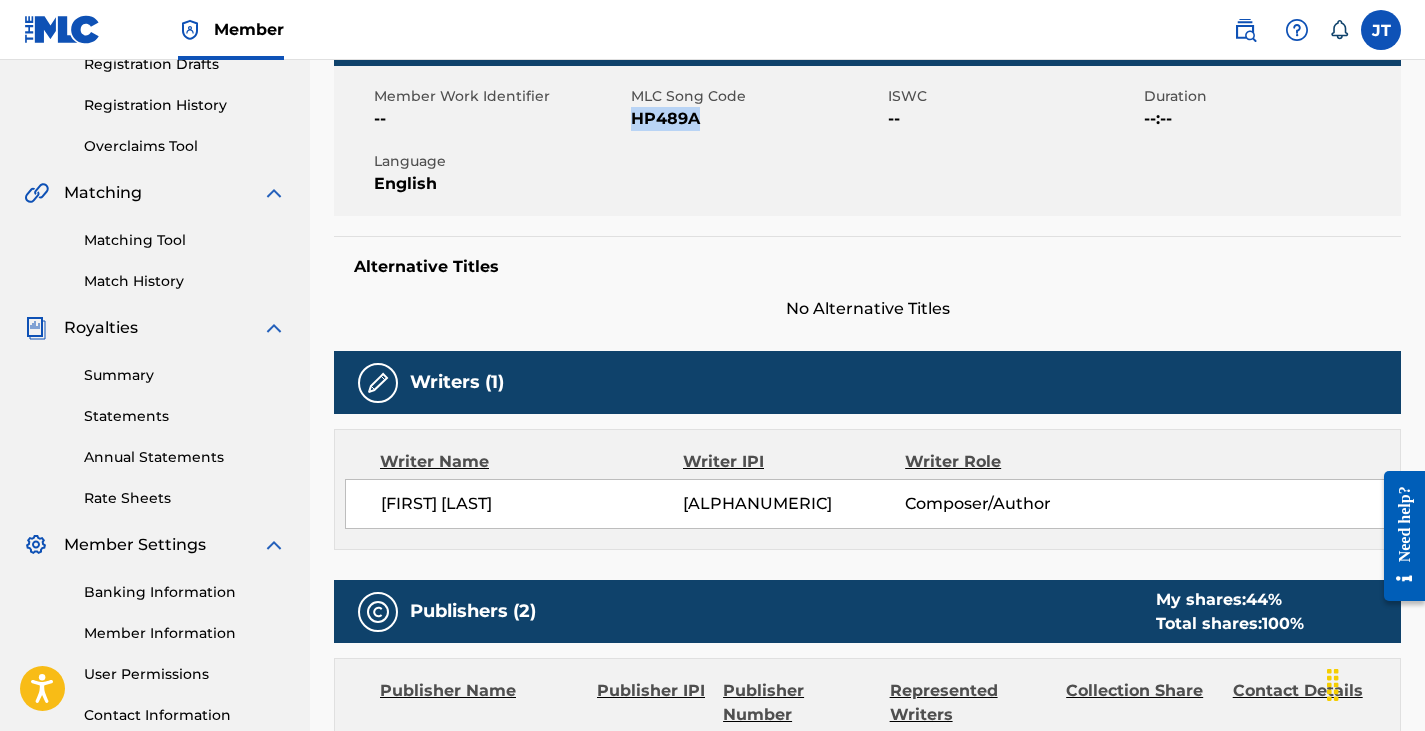 scroll, scrollTop: 362, scrollLeft: 0, axis: vertical 